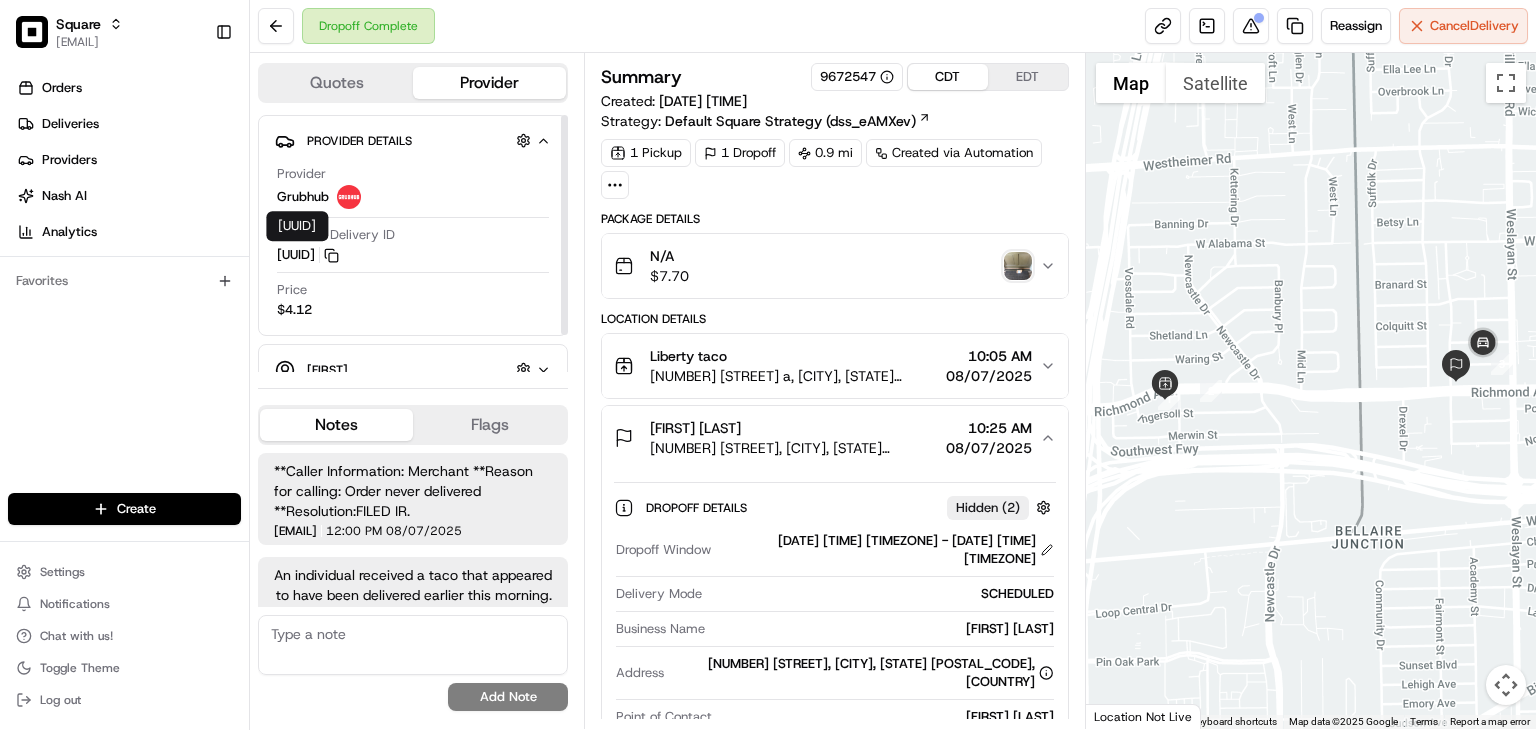scroll, scrollTop: 0, scrollLeft: 0, axis: both 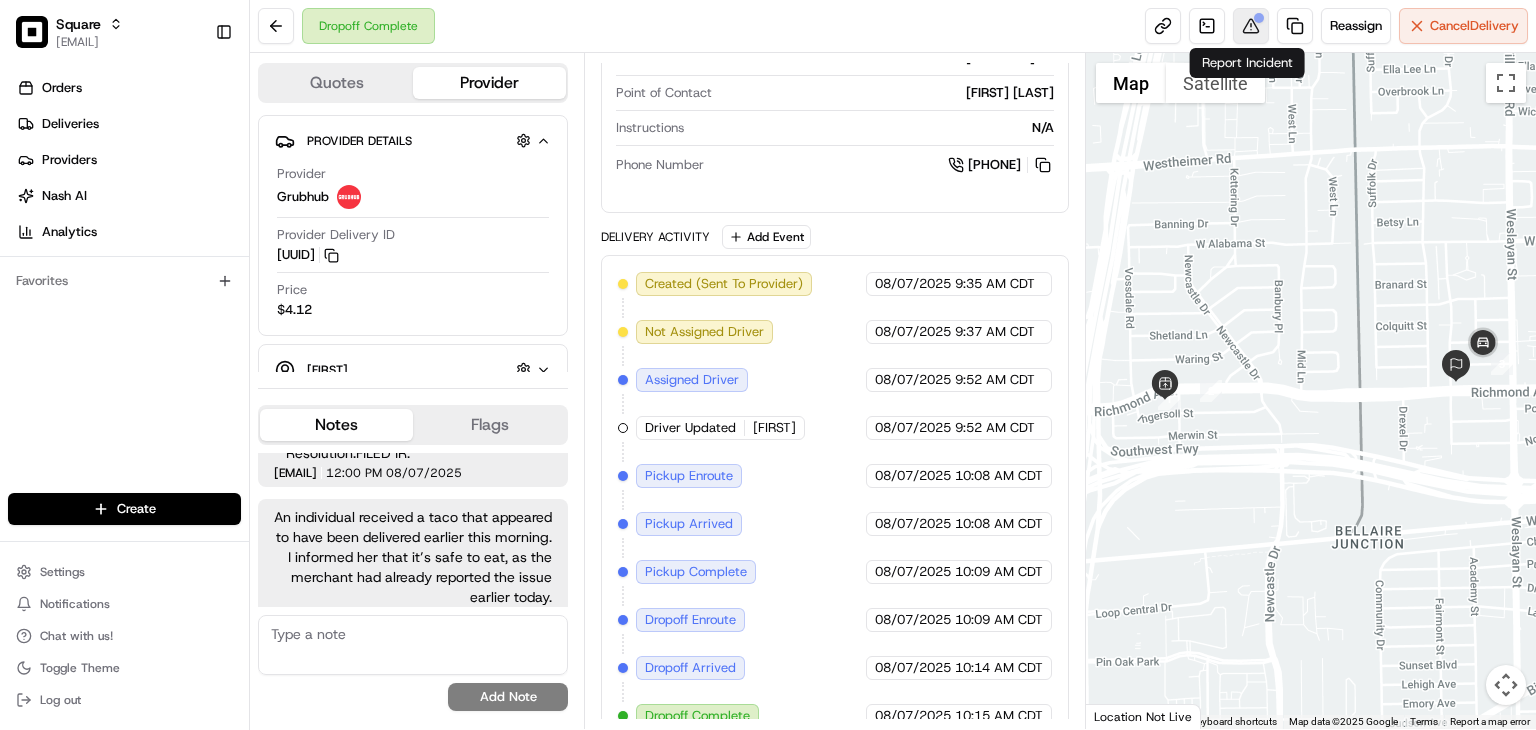 click at bounding box center (1251, 26) 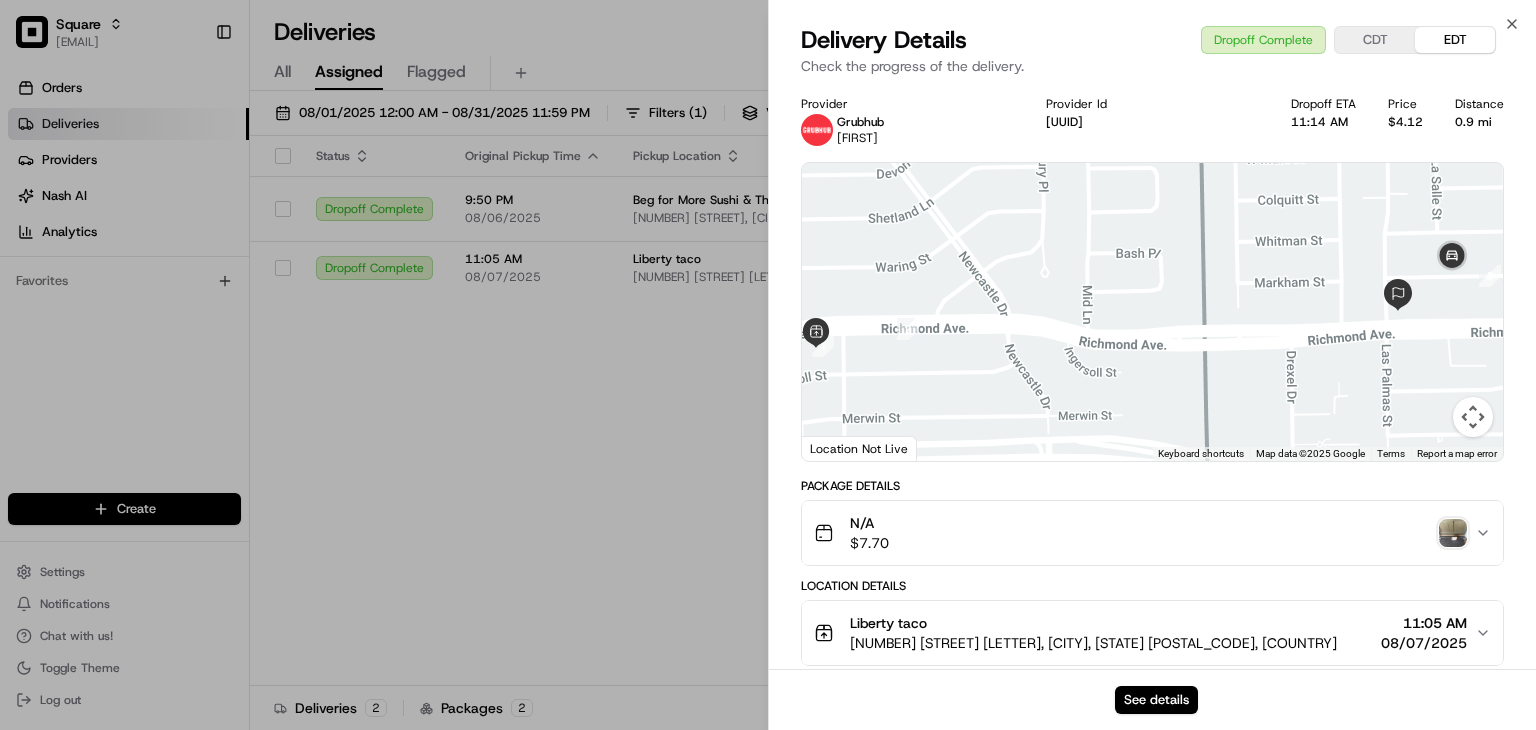 scroll, scrollTop: 0, scrollLeft: 0, axis: both 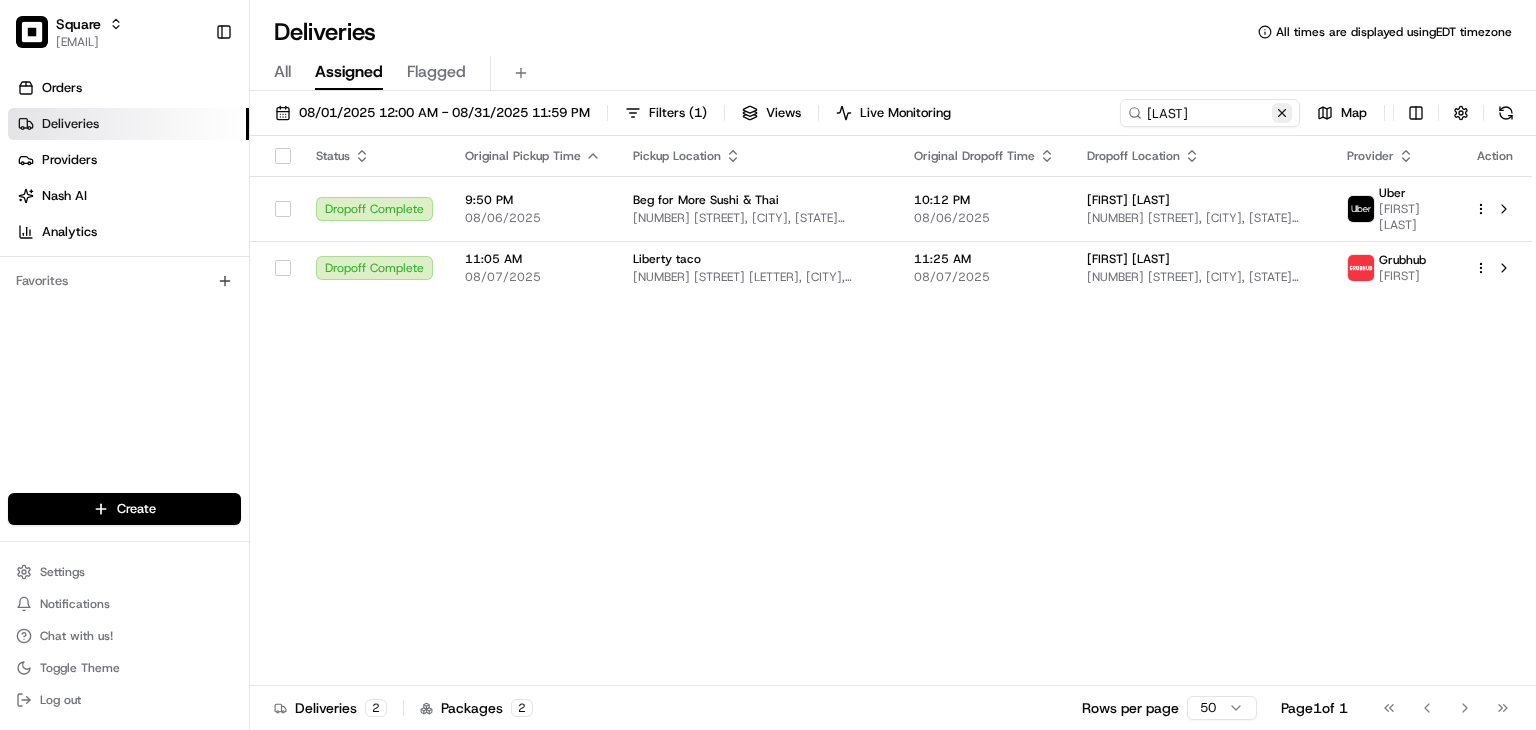 click at bounding box center [1282, 113] 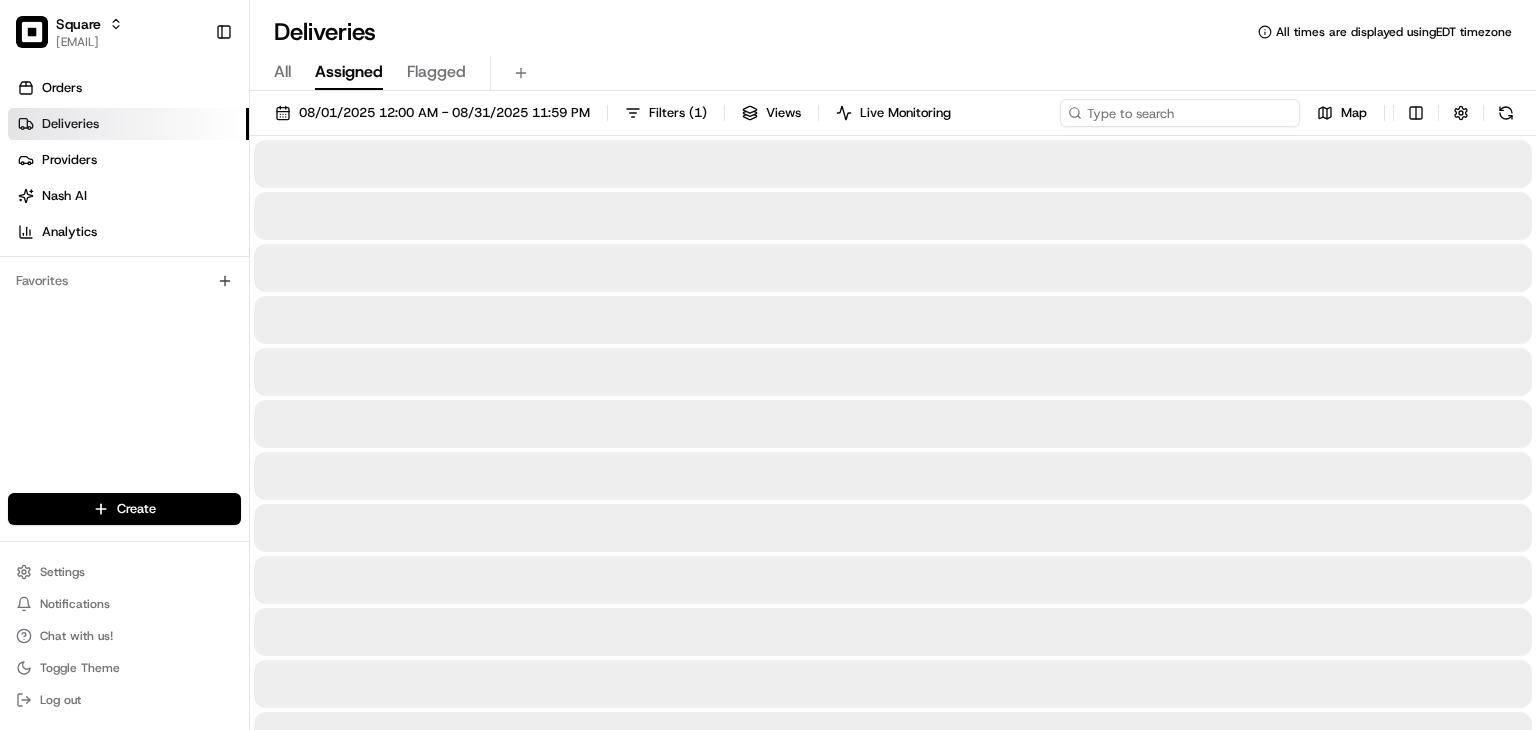 click at bounding box center (1180, 113) 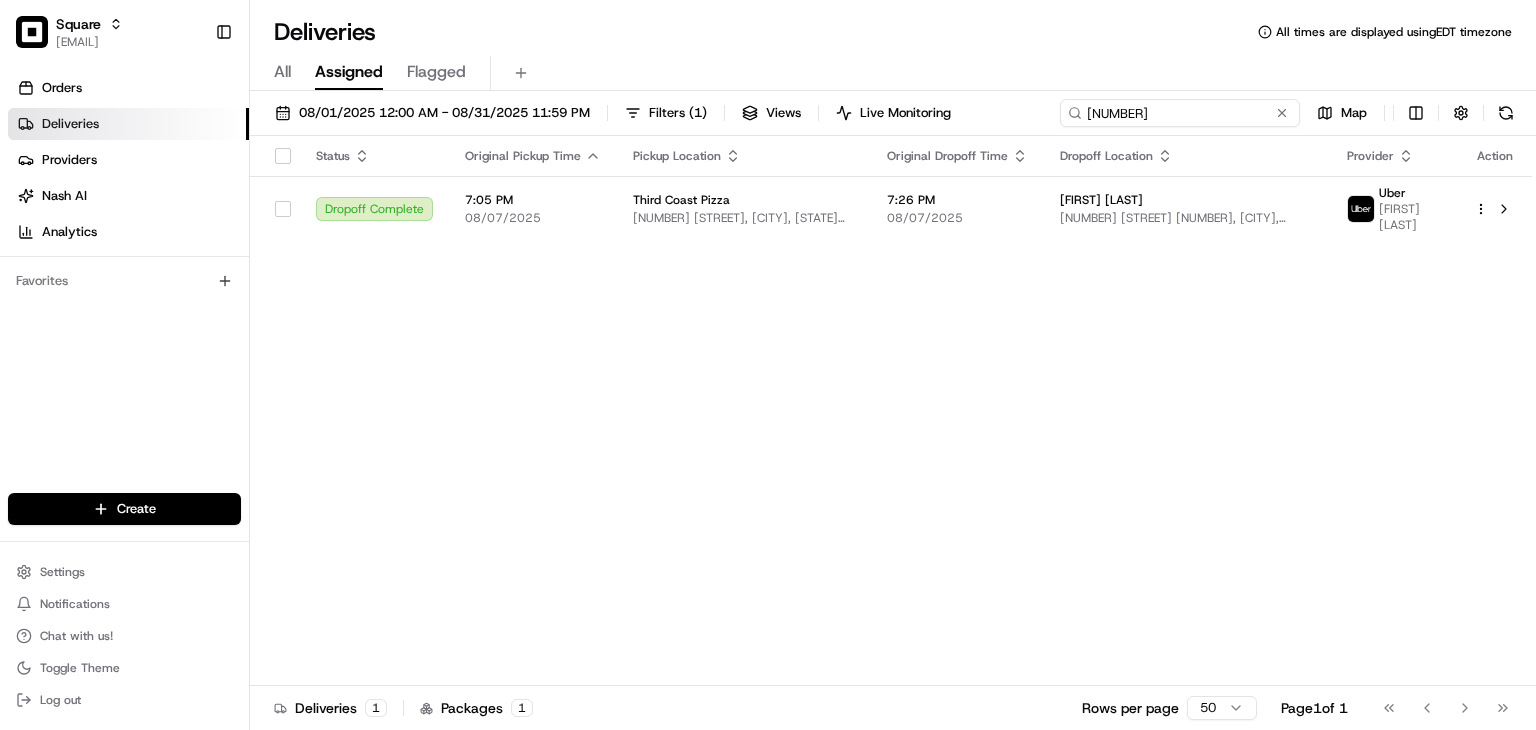 type on "[NUMBER]" 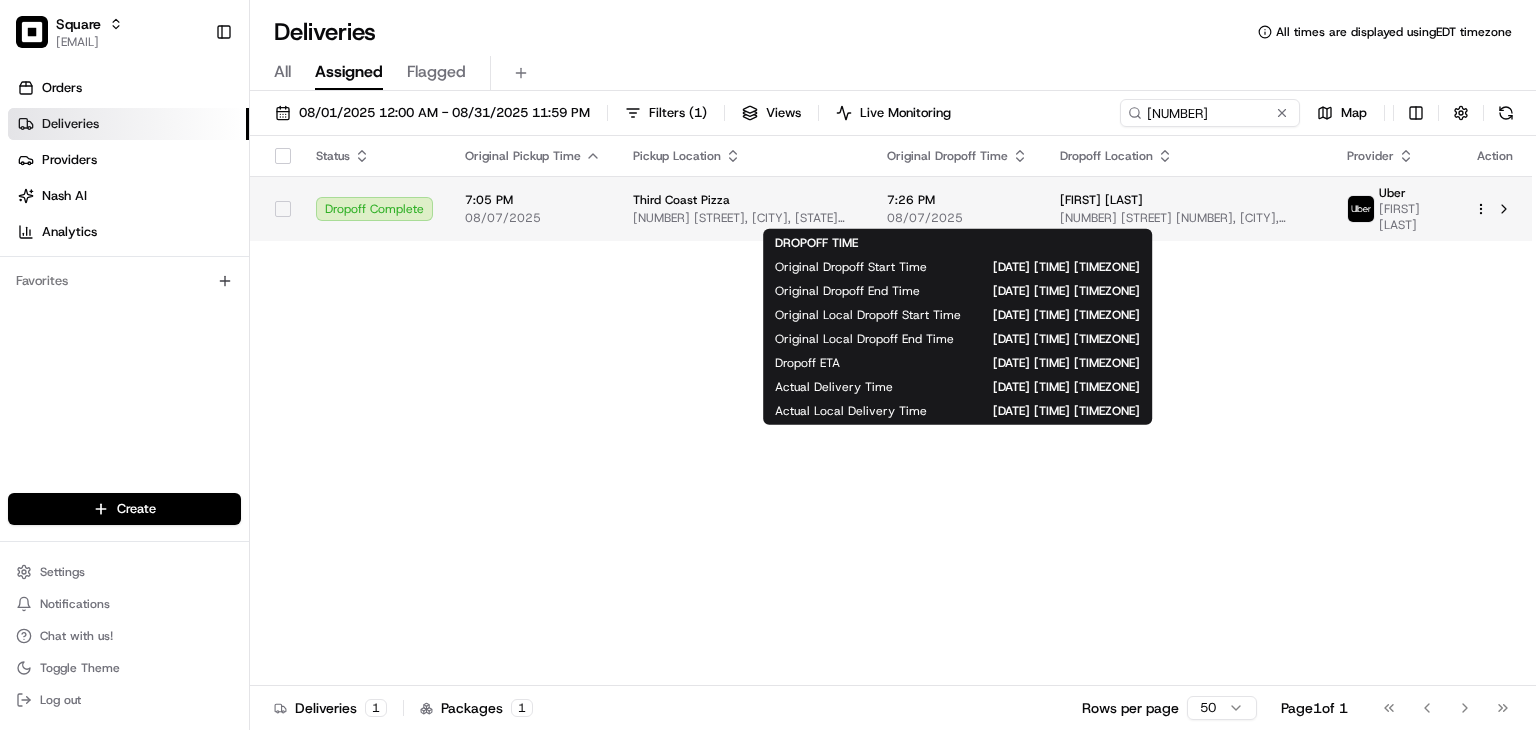 click on "7:26 PM" at bounding box center (957, 200) 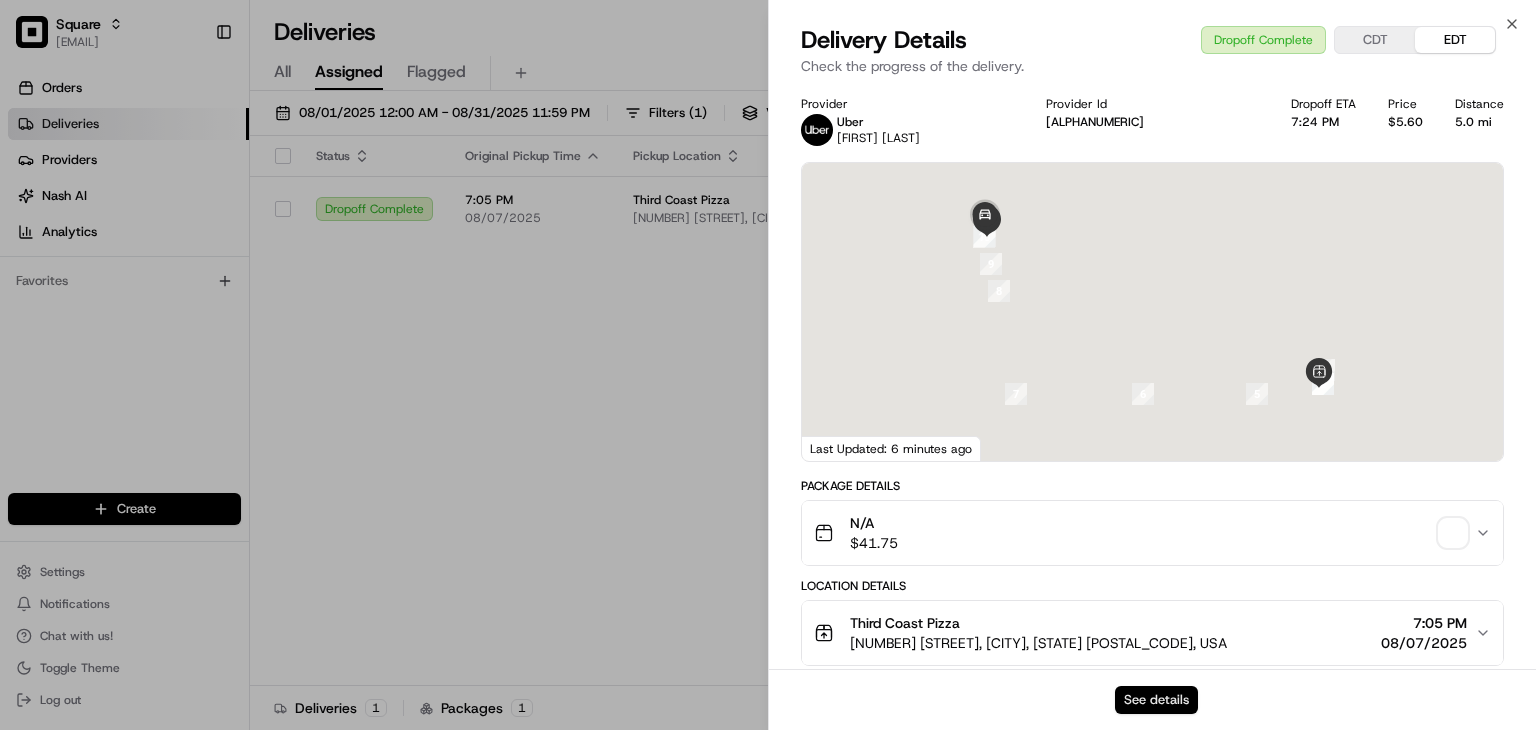 click on "See details" at bounding box center [1156, 700] 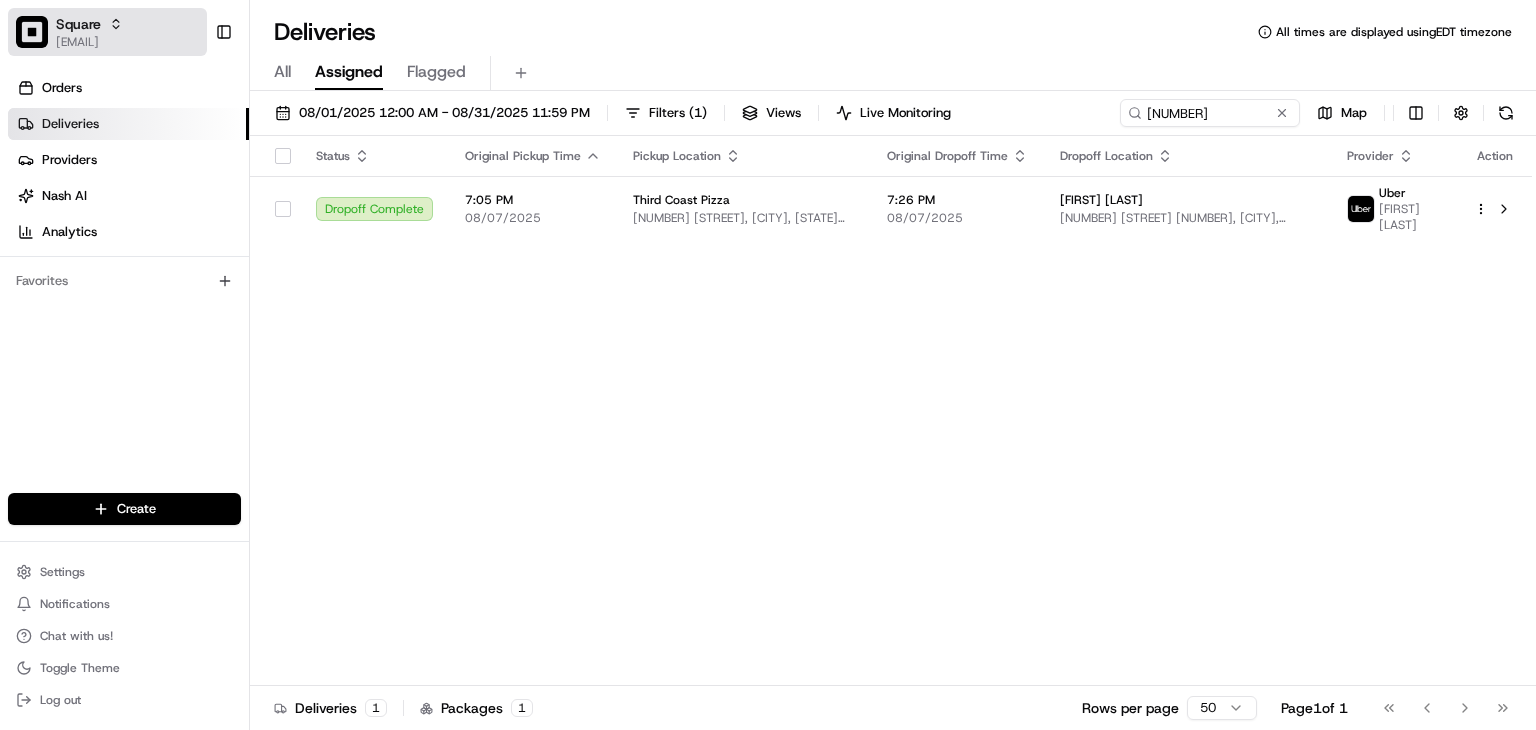 click 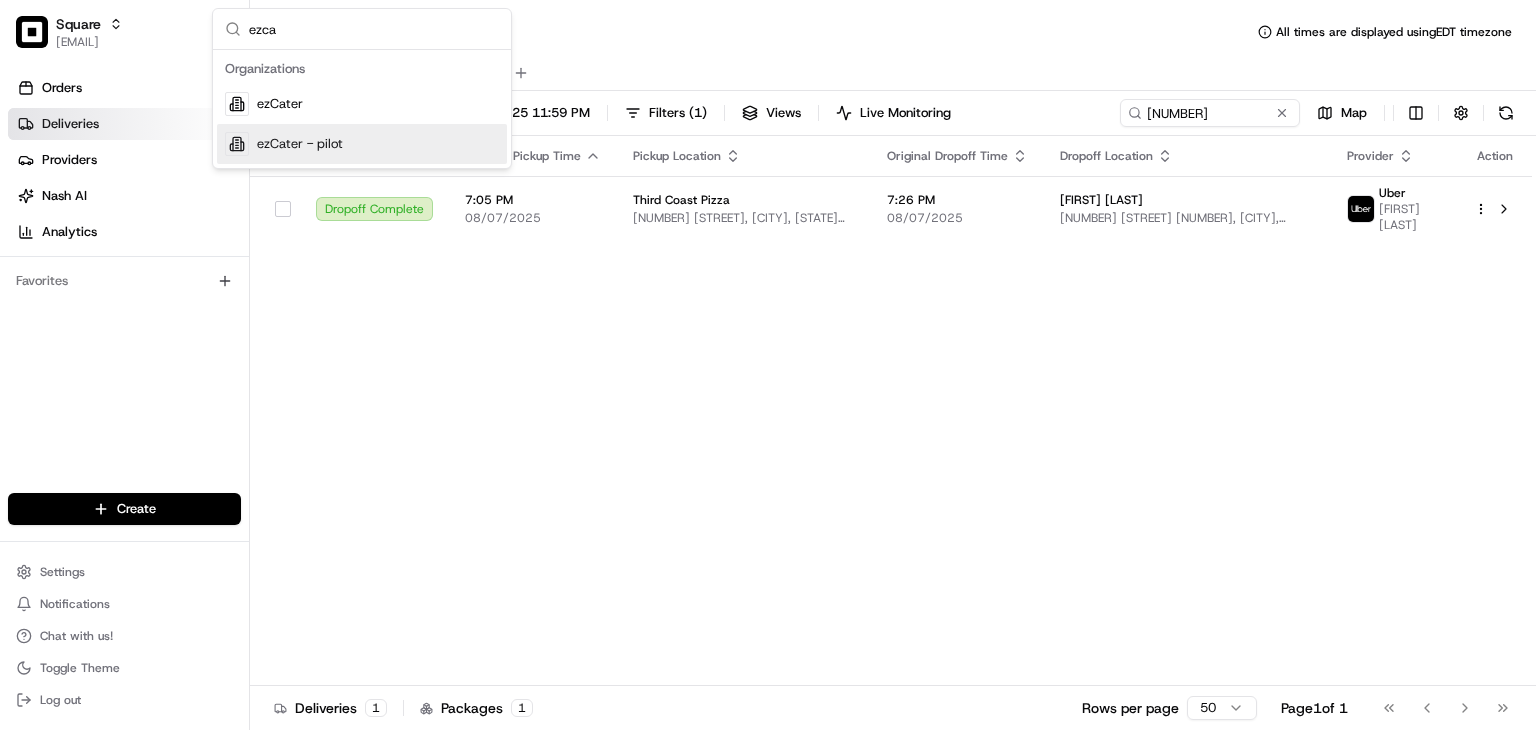 type on "ezca" 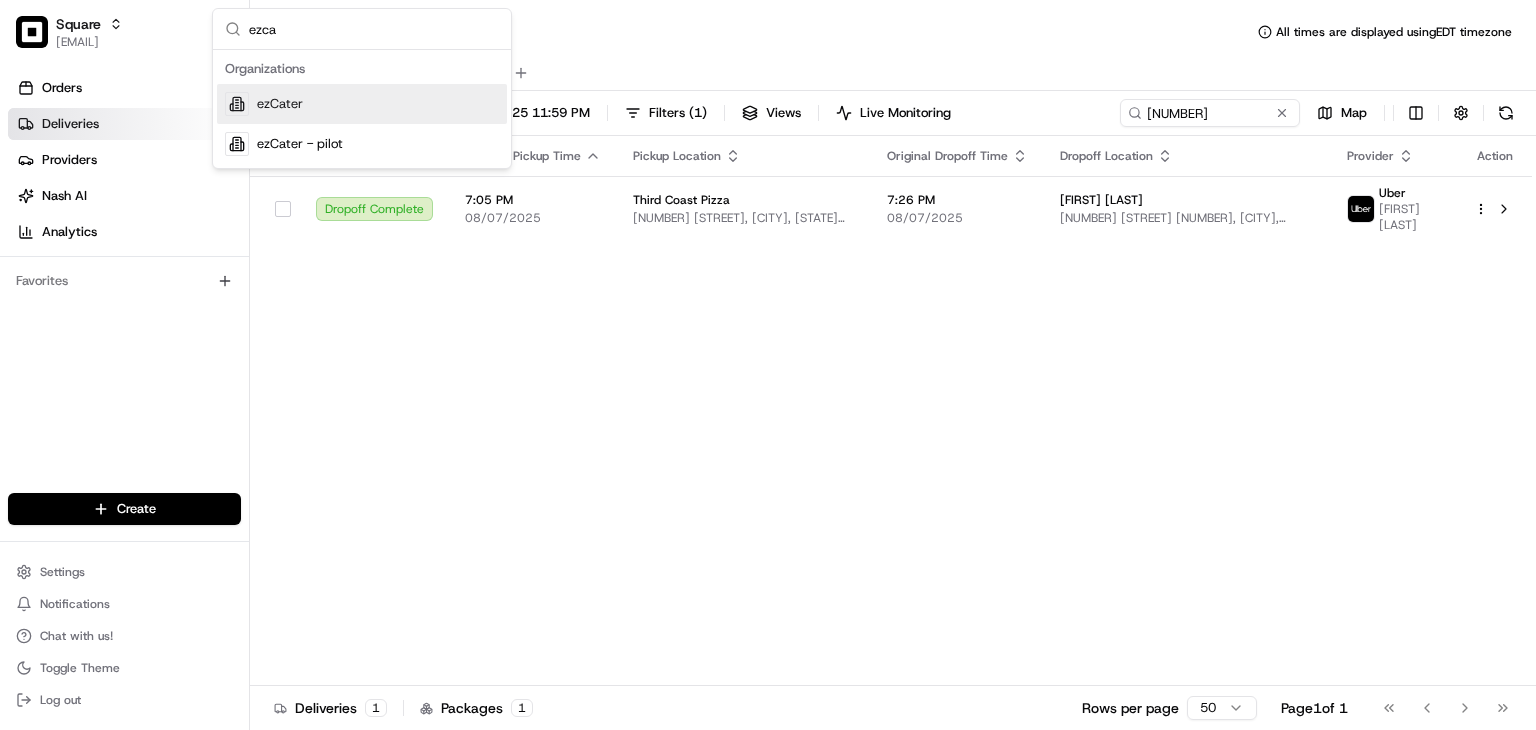 click on "ezCater" at bounding box center (362, 104) 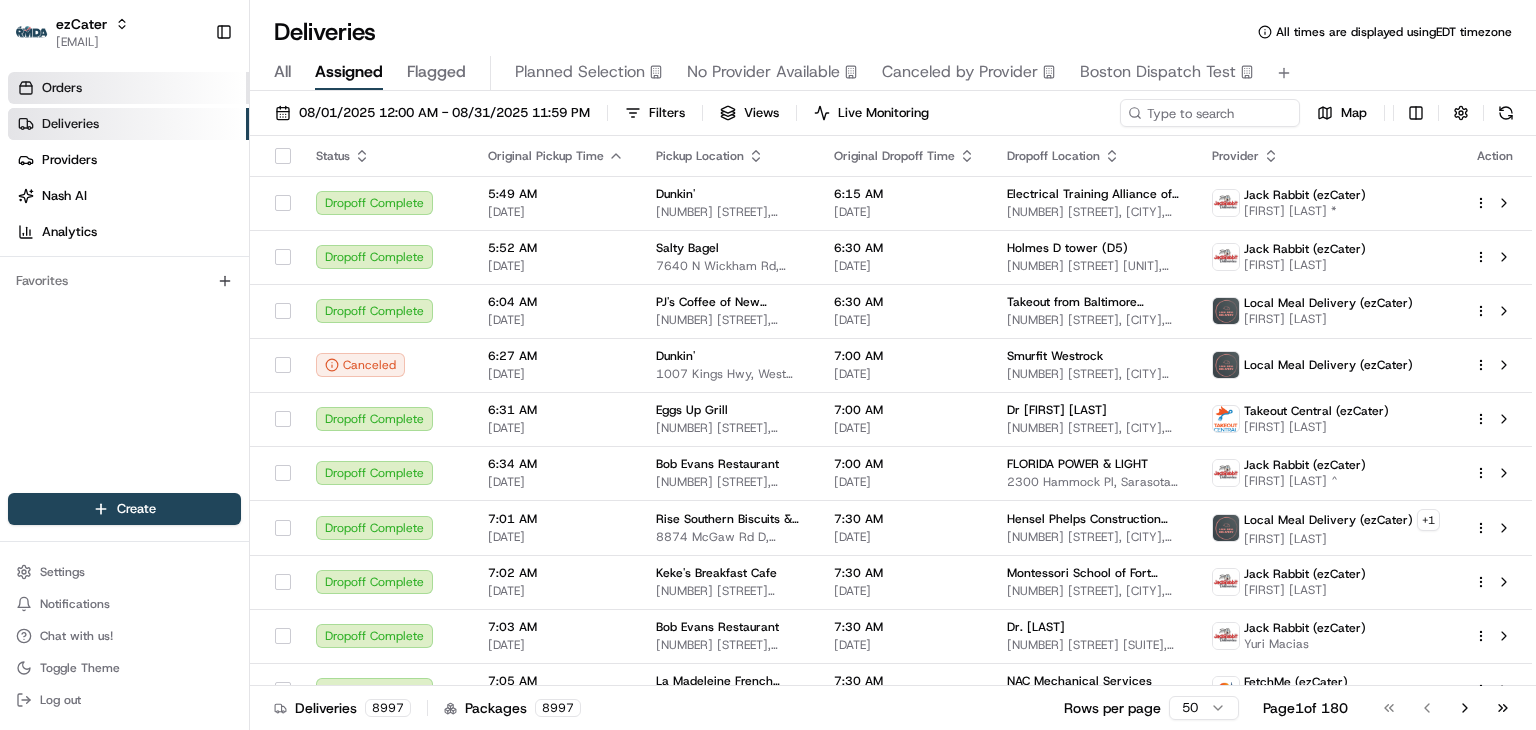 click on "Orders" at bounding box center [128, 88] 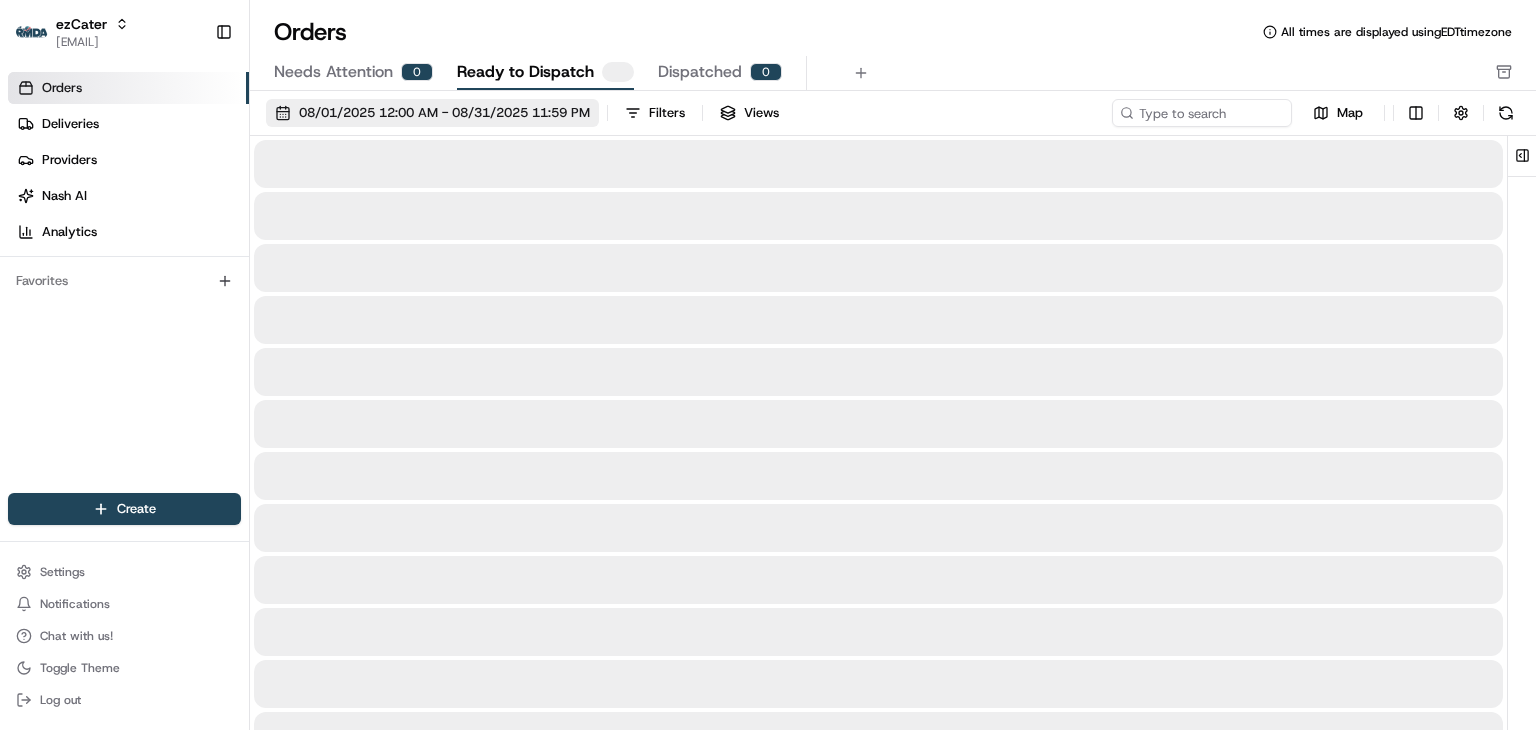 click on "08/01/2025 12:00 AM - 08/31/2025 11:59 PM" at bounding box center [444, 113] 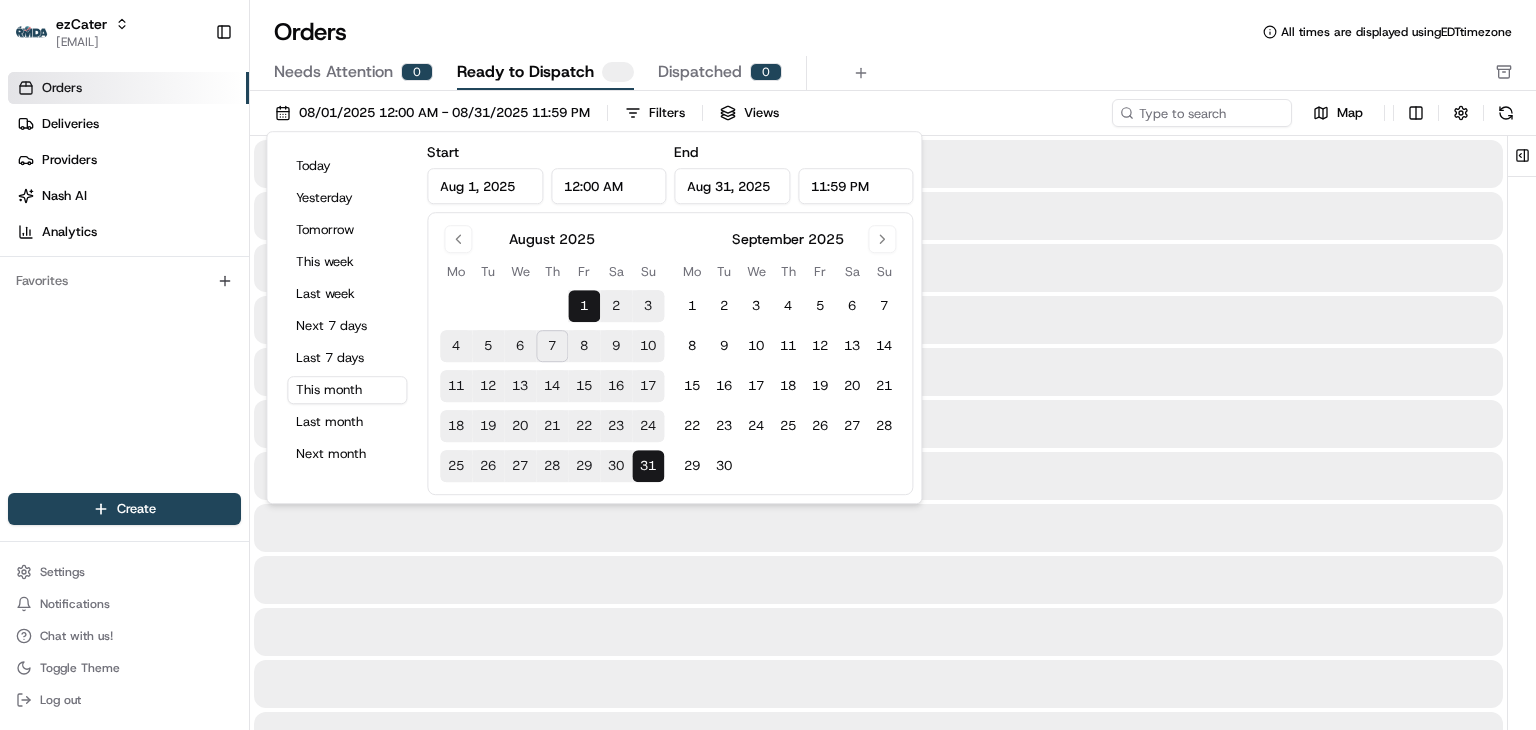 click on "Needs Attention" at bounding box center (333, 72) 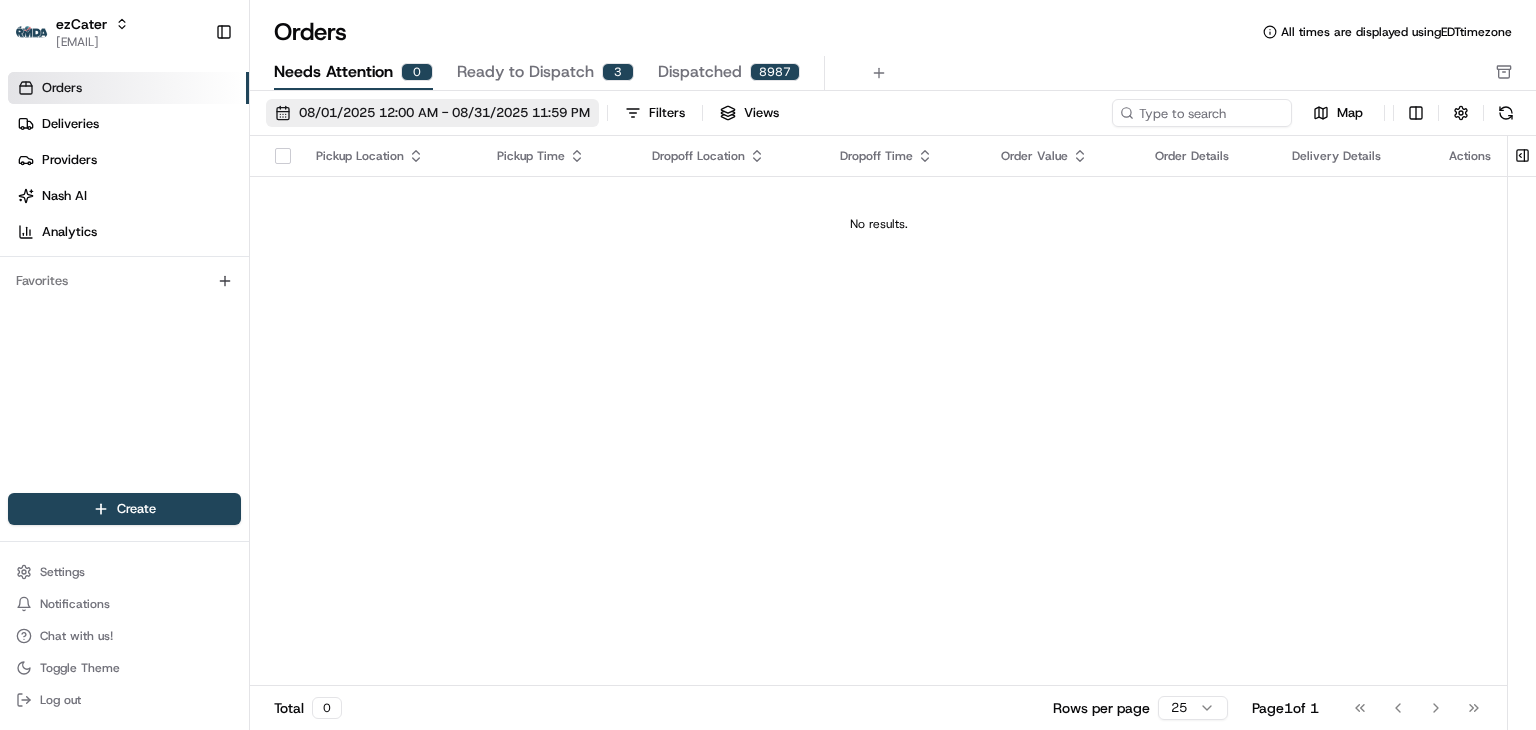 click on "08/01/2025 12:00 AM - 08/31/2025 11:59 PM" at bounding box center [444, 113] 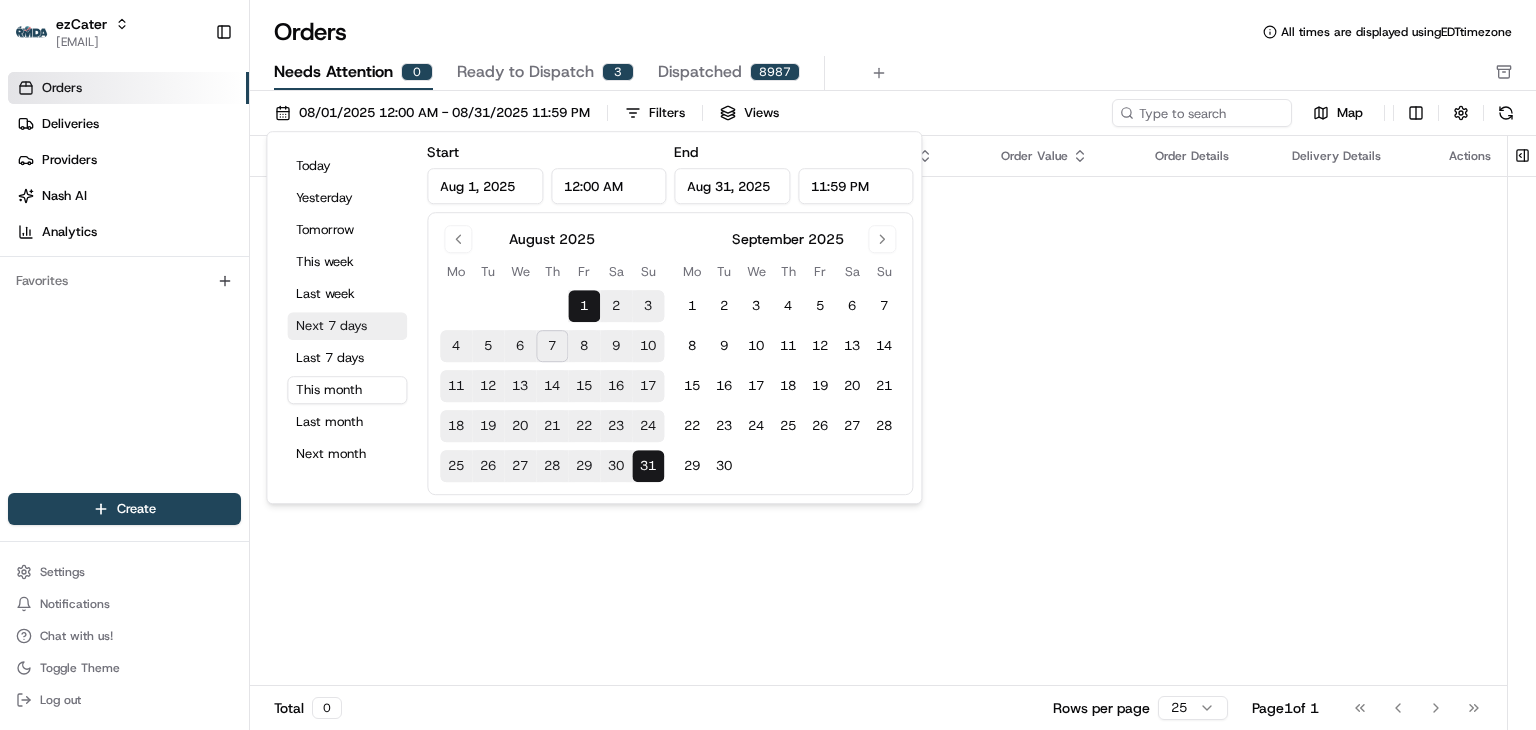 click on "Next 7 days" at bounding box center [347, 326] 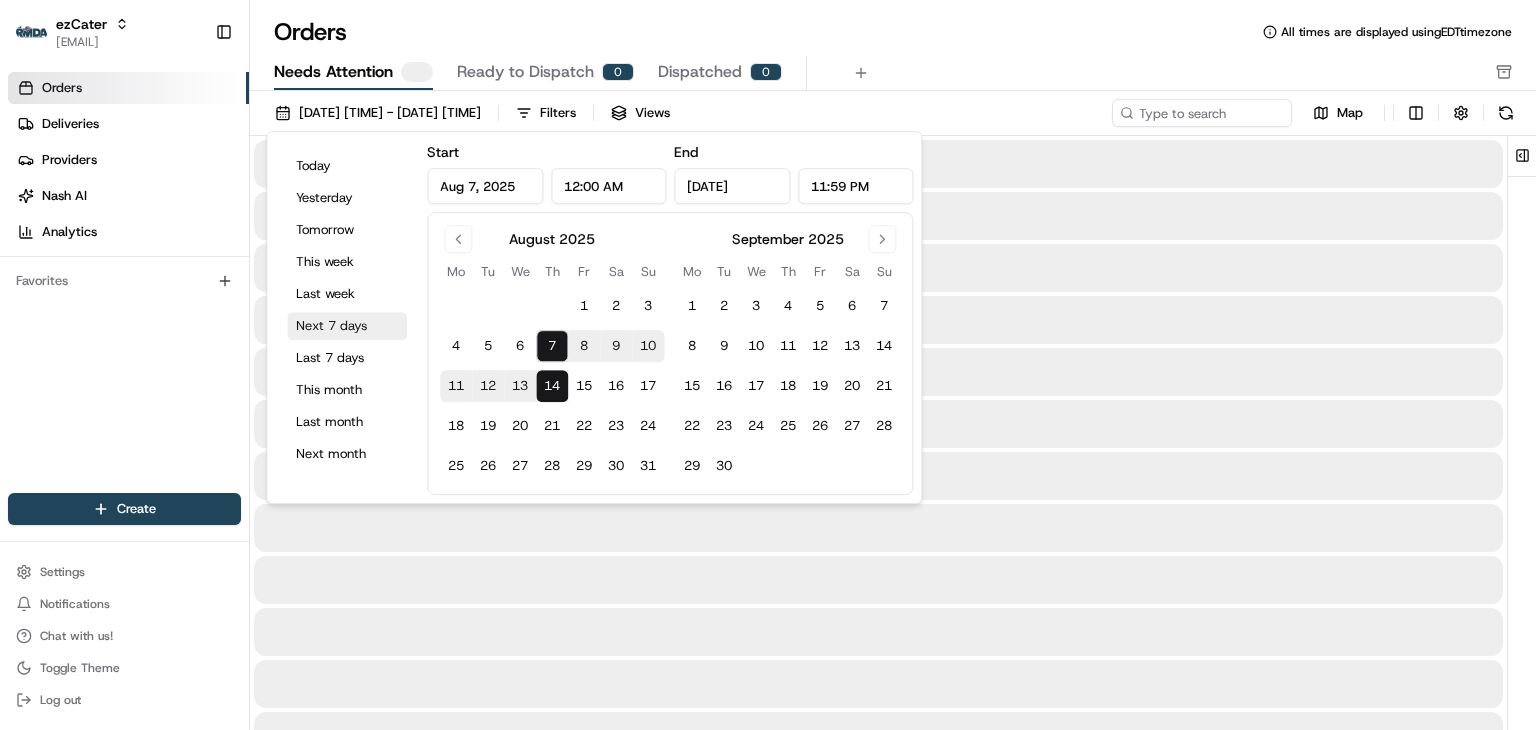 type on "Aug 7, 2025" 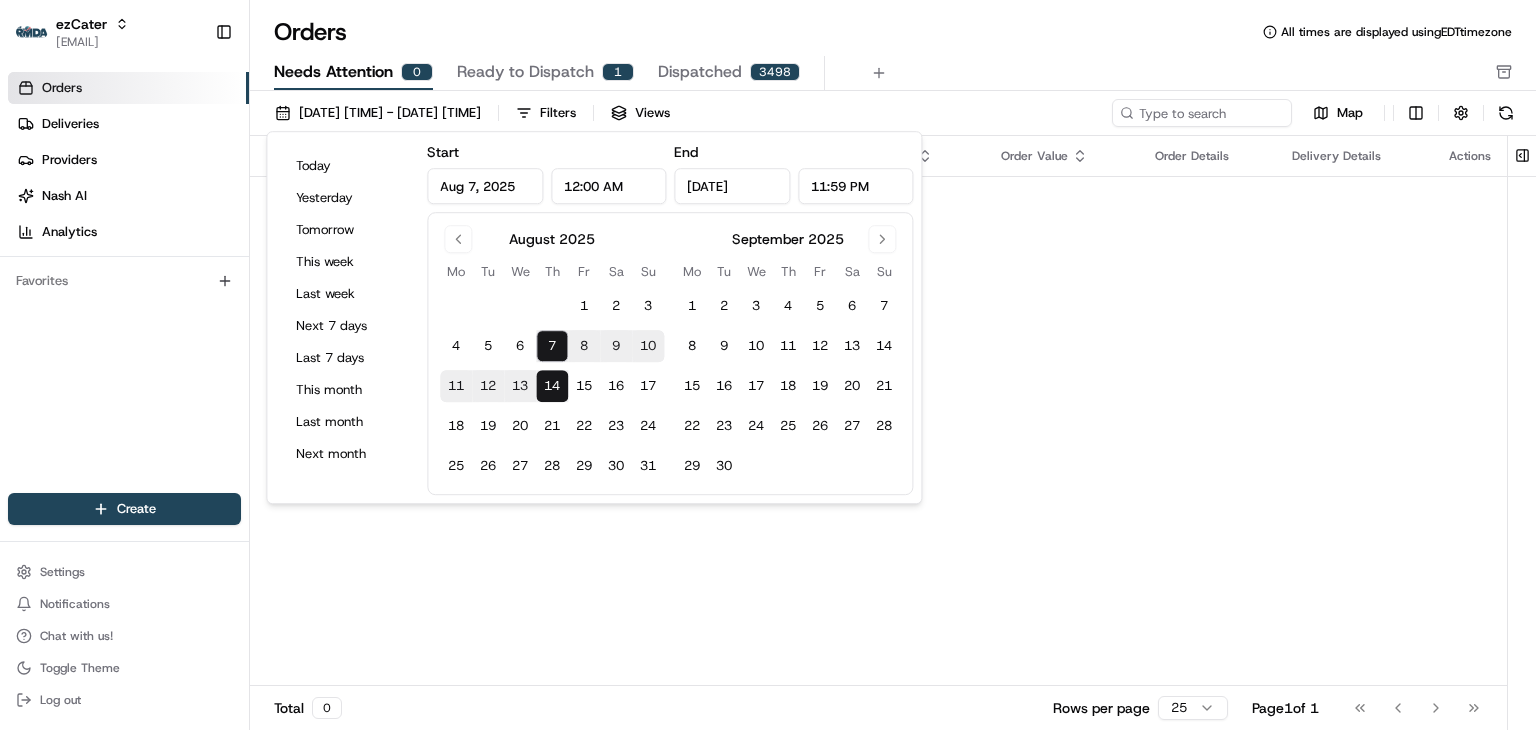 click on "Needs Attention [NUMBER] Ready to Dispatch [NUMBER] Dispatched [NUMBER]" at bounding box center (879, 73) 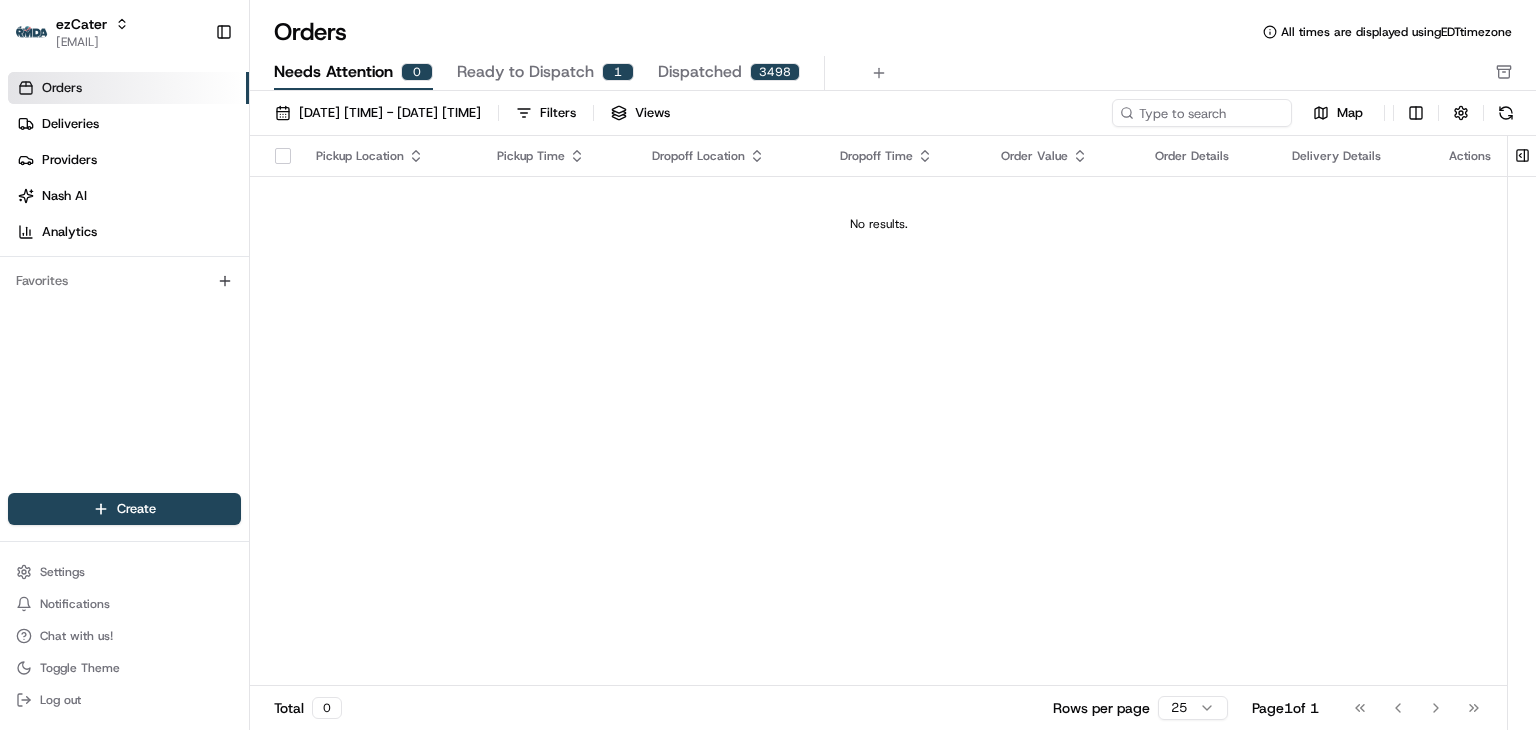 click on "Deliveries" at bounding box center (128, 124) 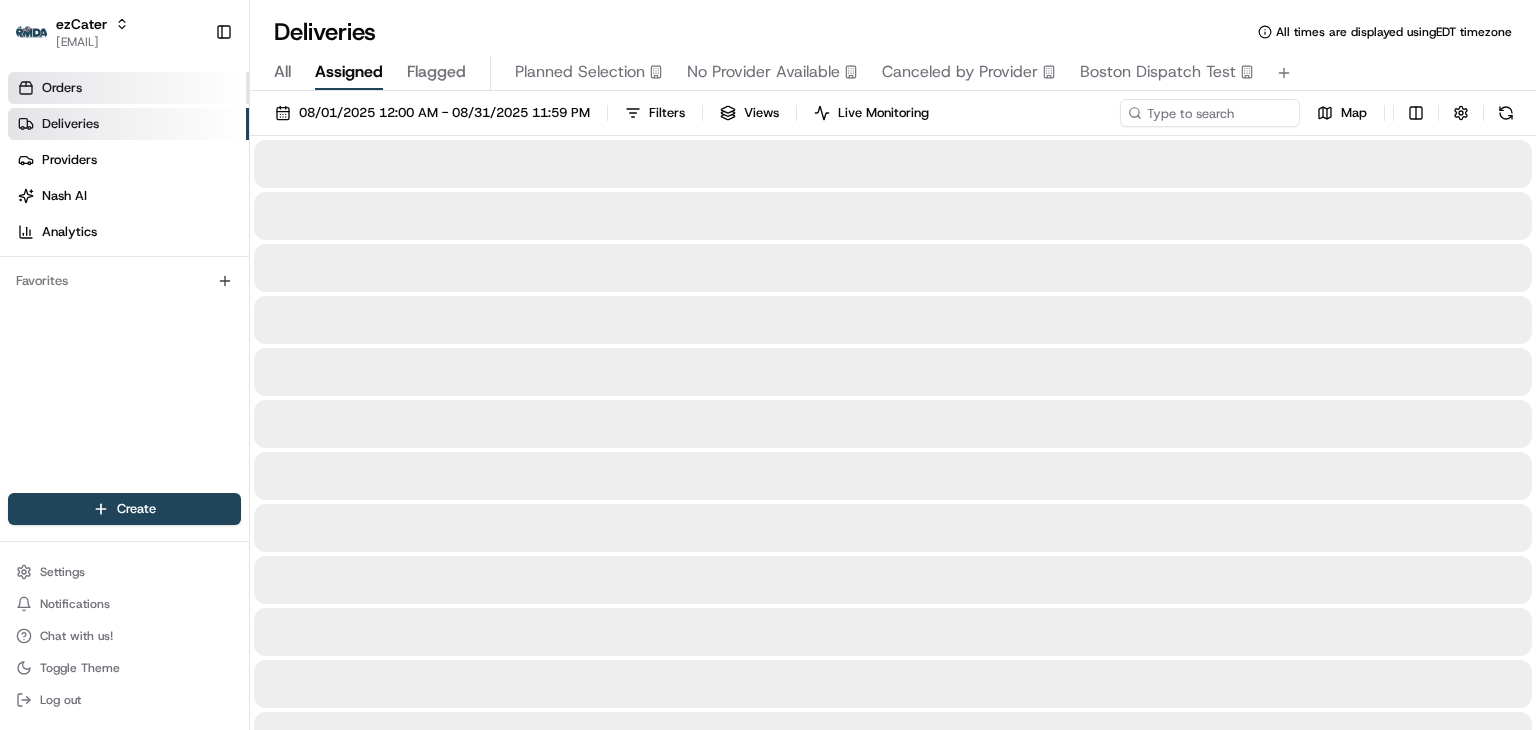click on "Orders" at bounding box center (128, 88) 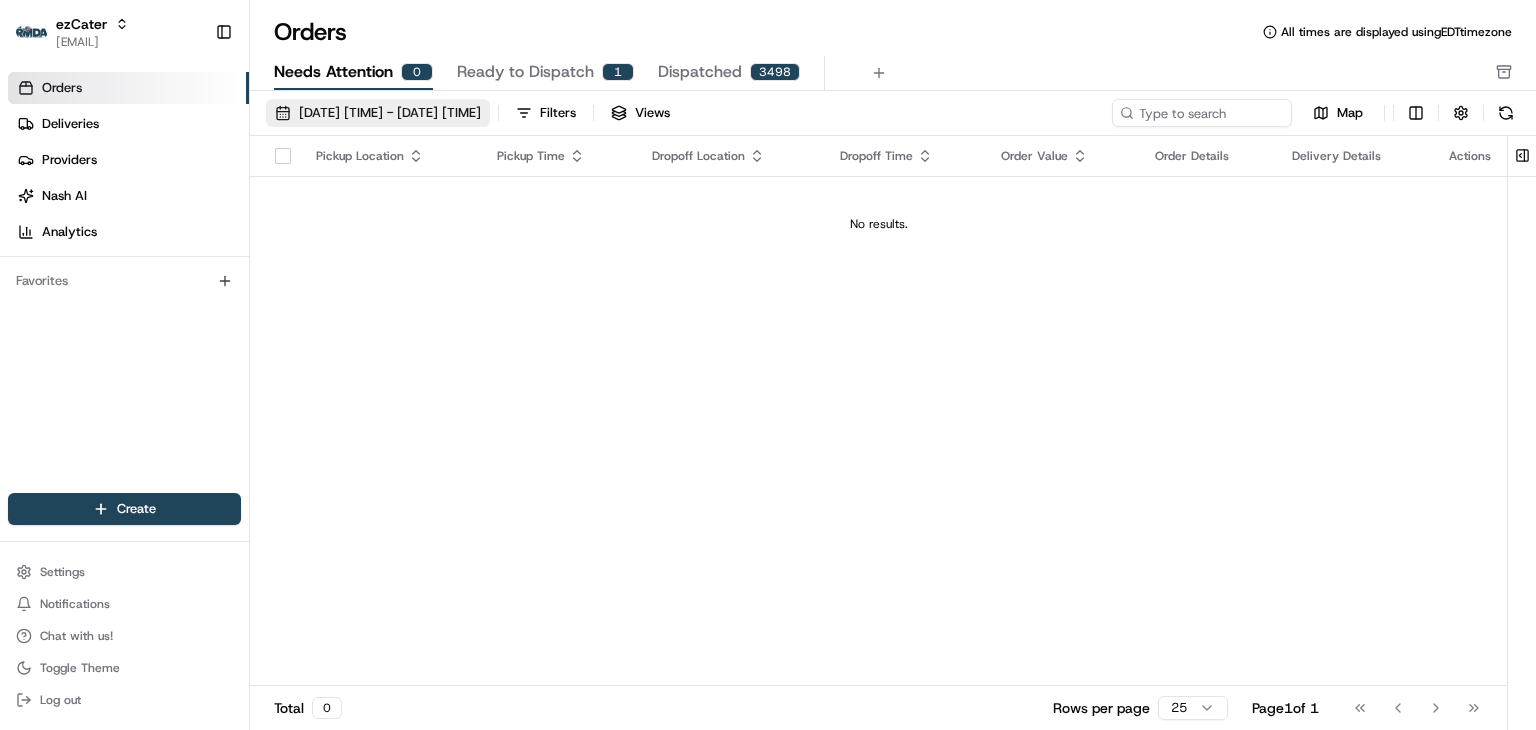 click on "[DATE] [TIME] - [DATE] [TIME]" at bounding box center [378, 113] 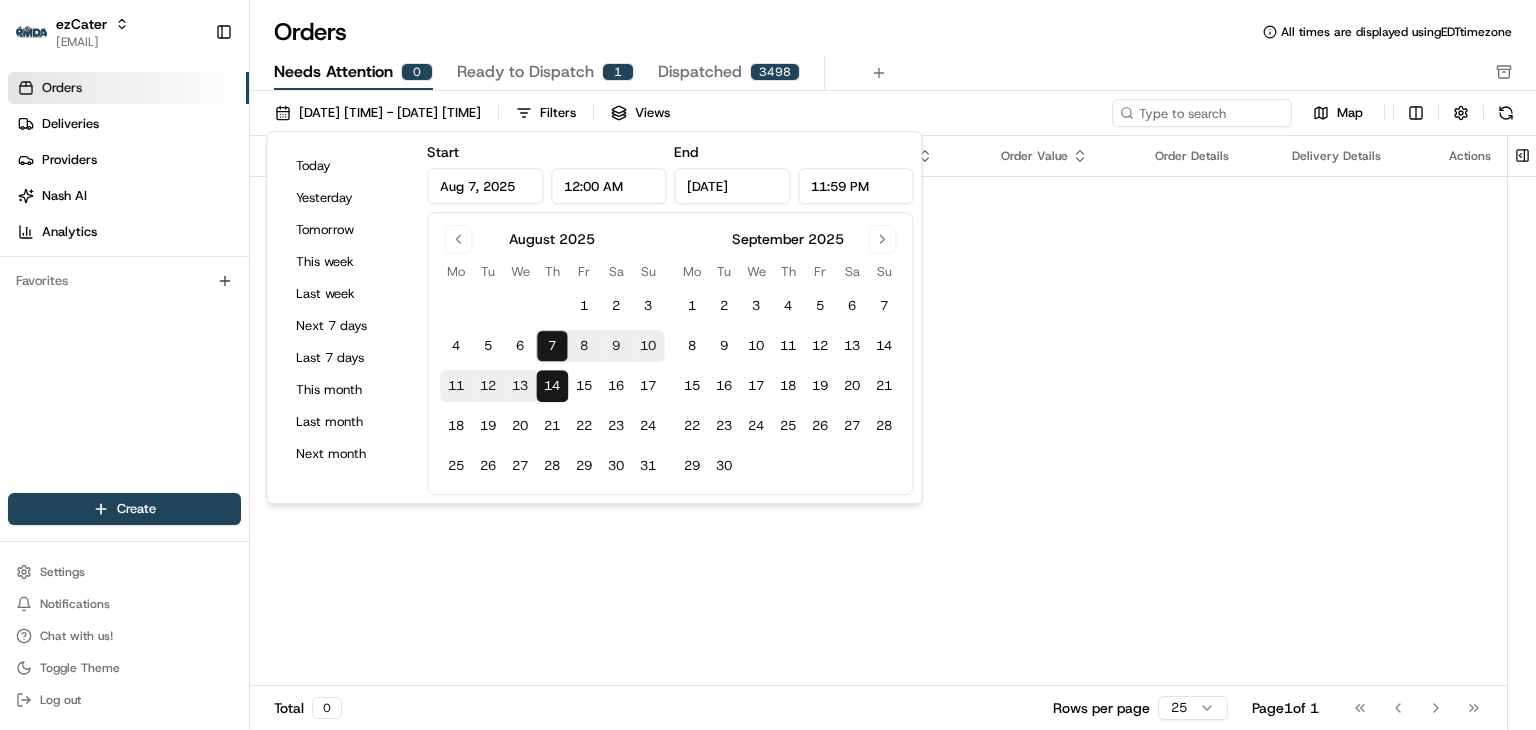 click on "Ready to Dispatch" at bounding box center [525, 72] 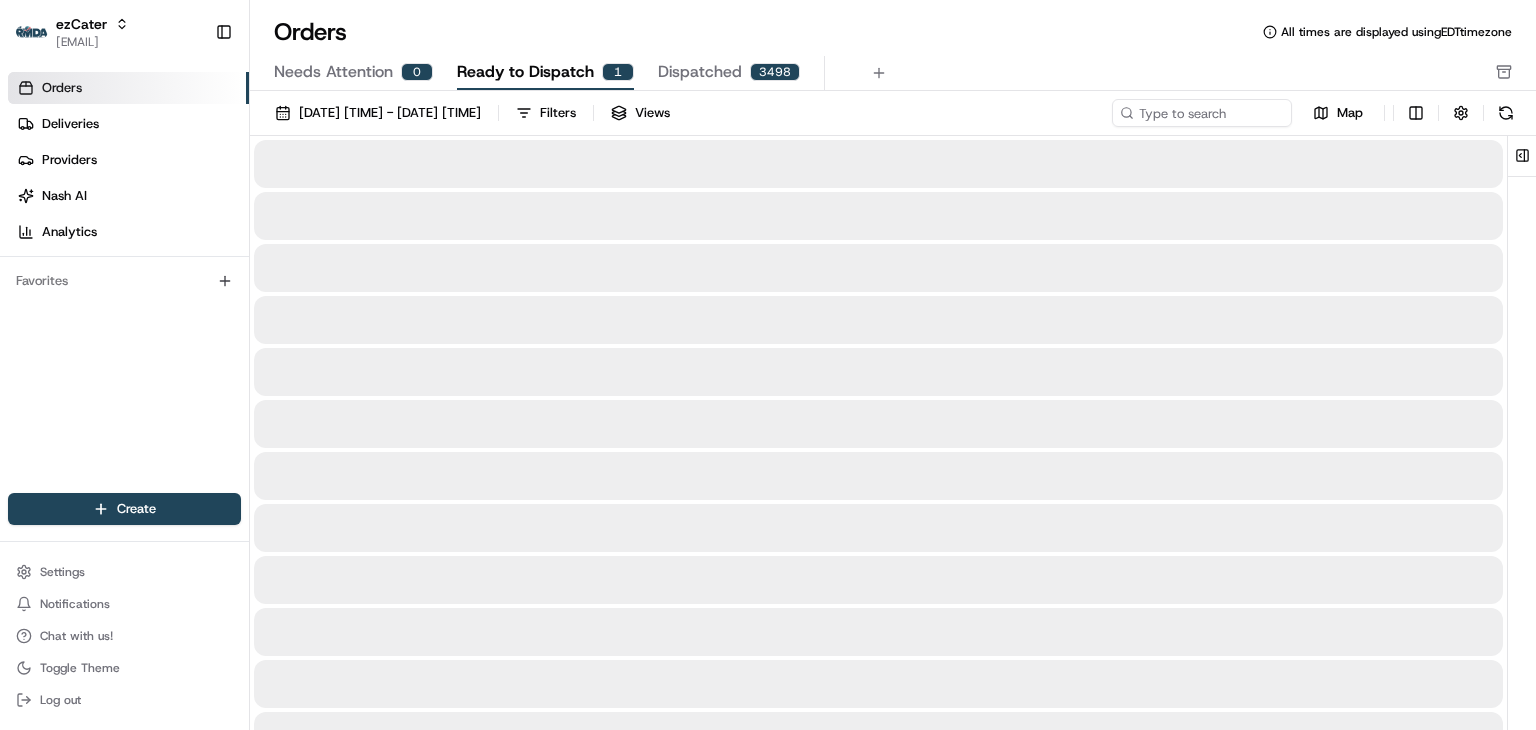 click on "Dispatched" at bounding box center (700, 72) 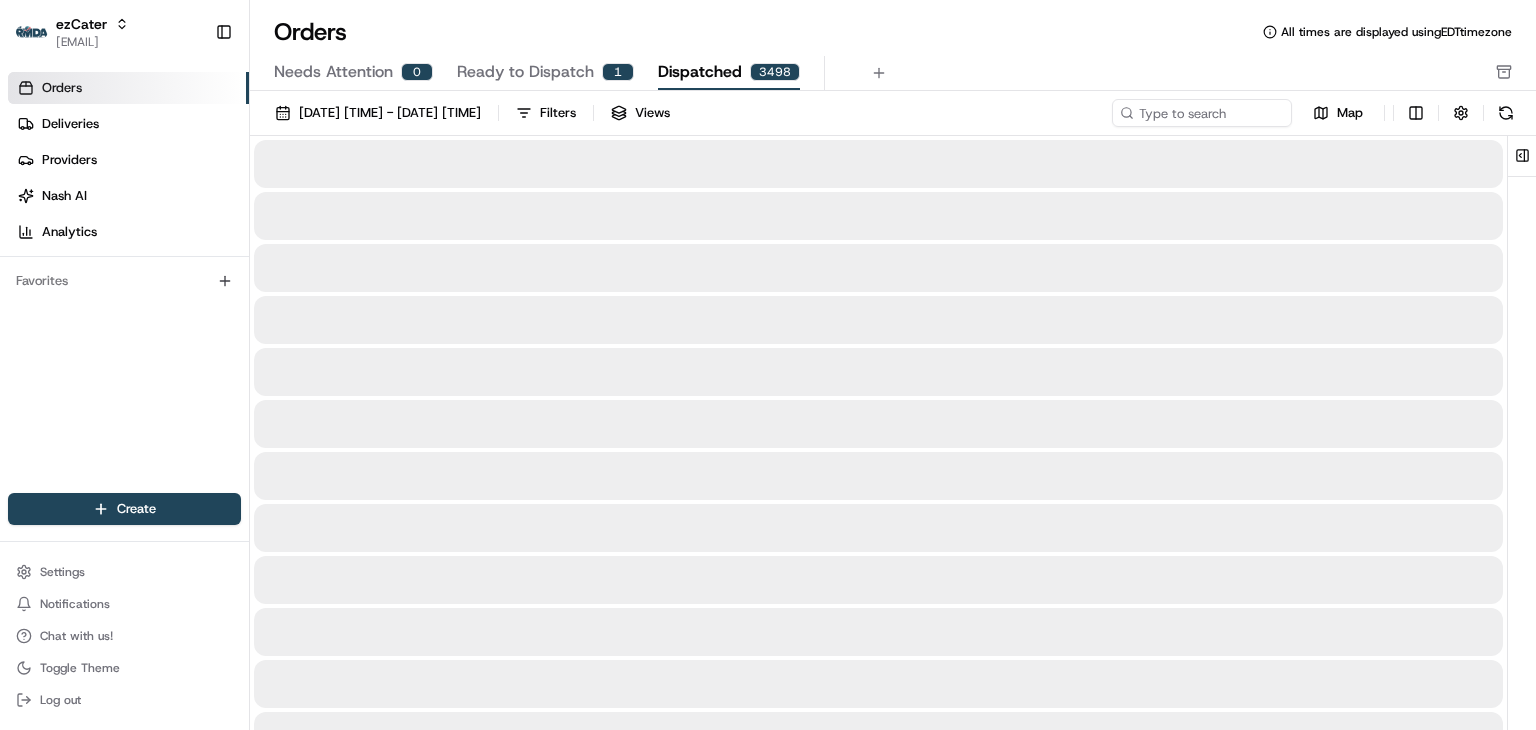 click on "Ready to Dispatch" at bounding box center (525, 72) 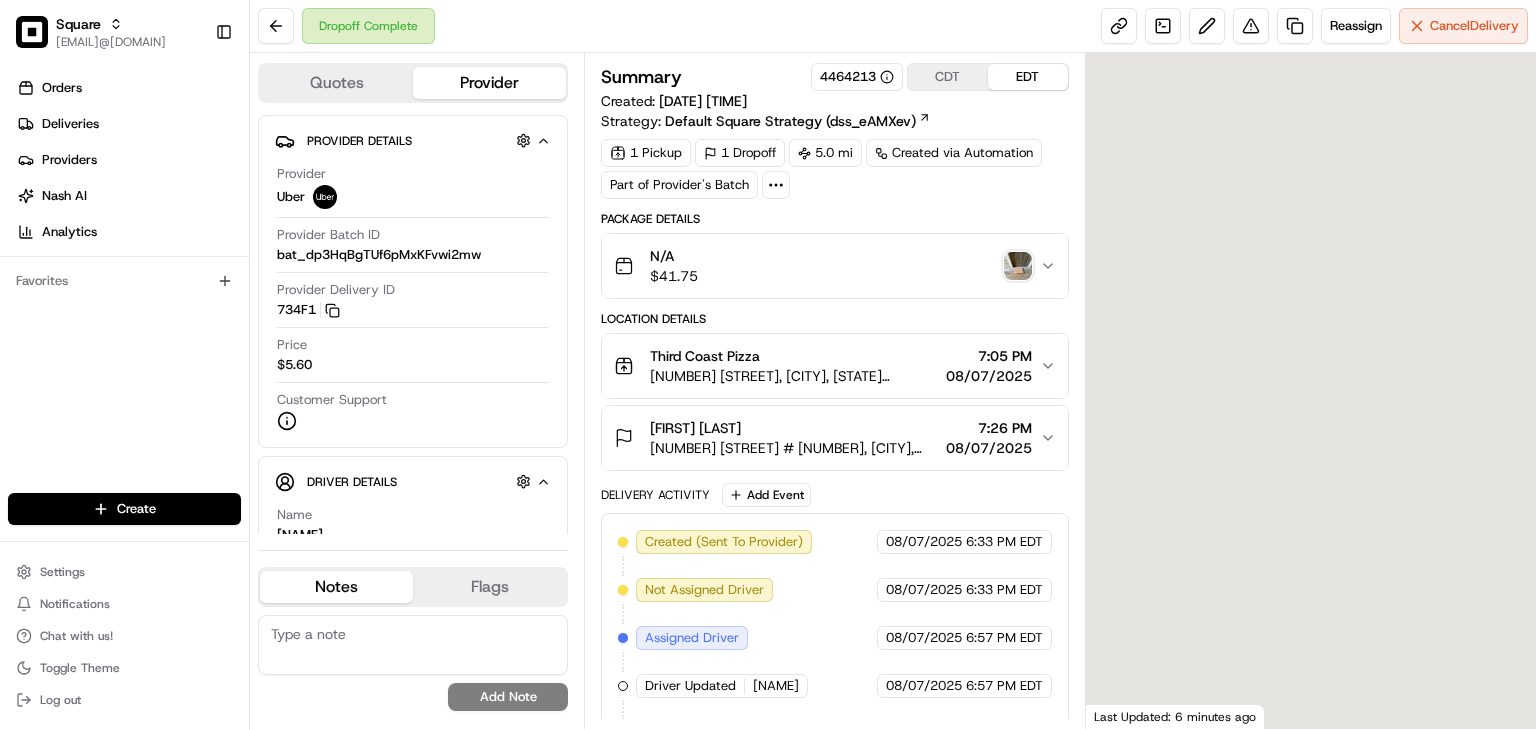 scroll, scrollTop: 0, scrollLeft: 0, axis: both 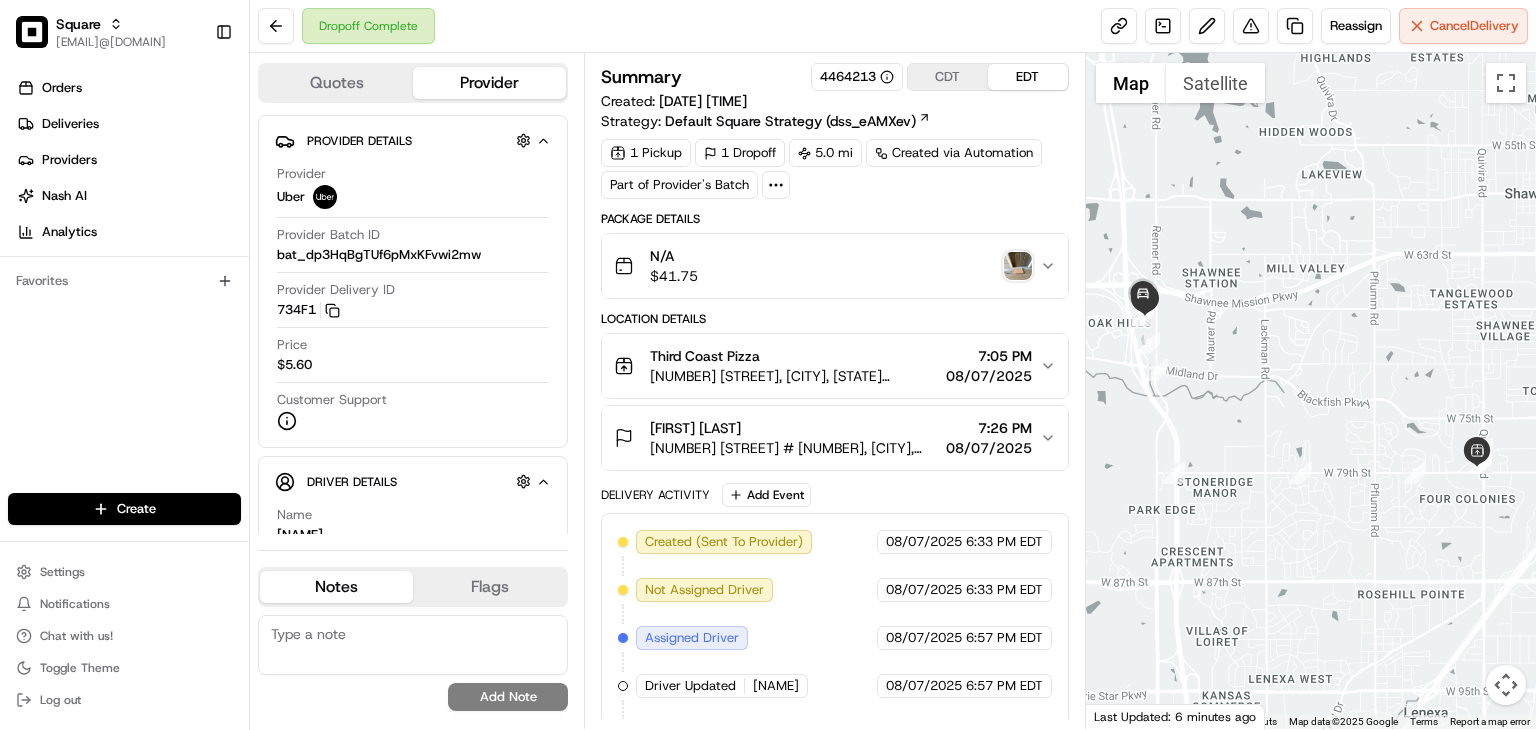 click on "7:05 PM" at bounding box center (989, 356) 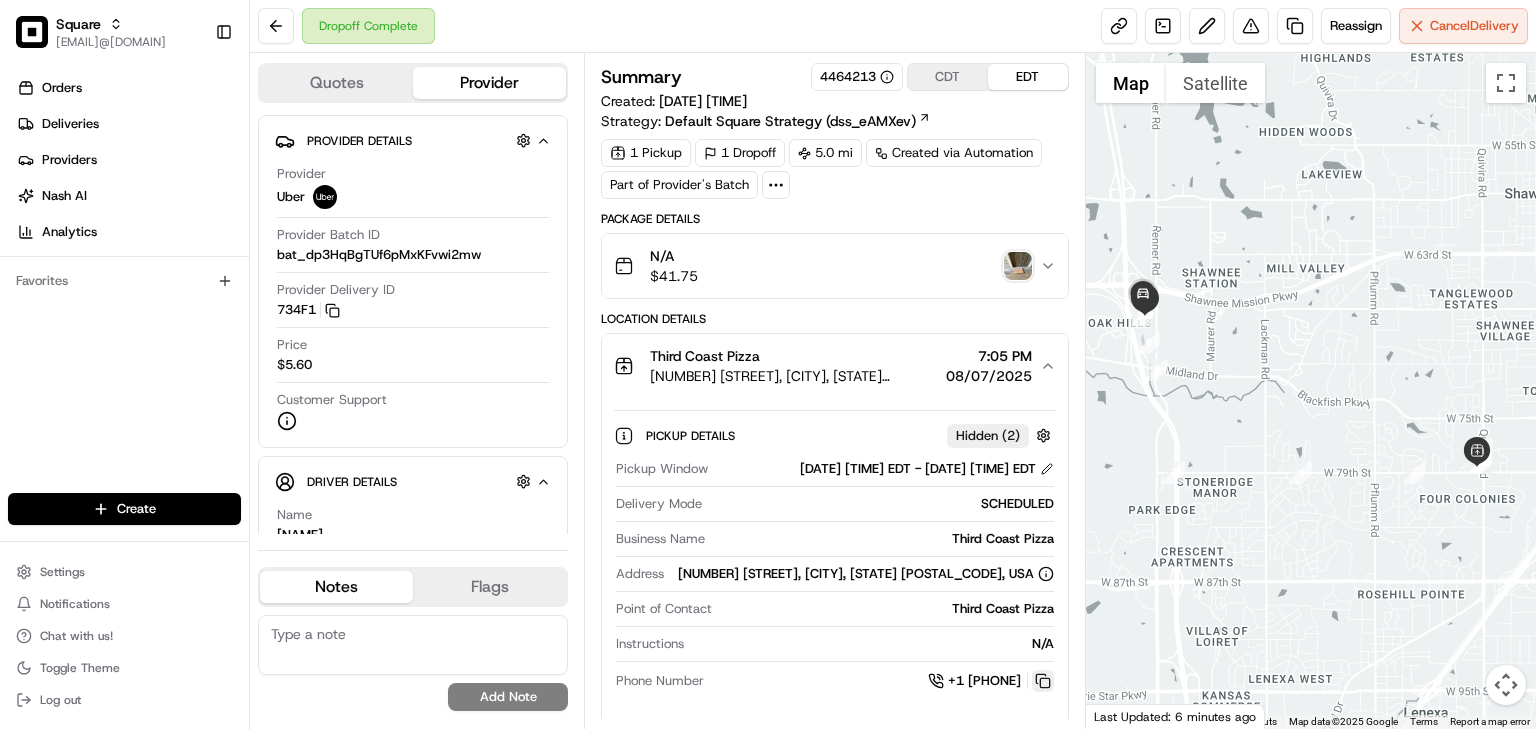 click at bounding box center (1043, 681) 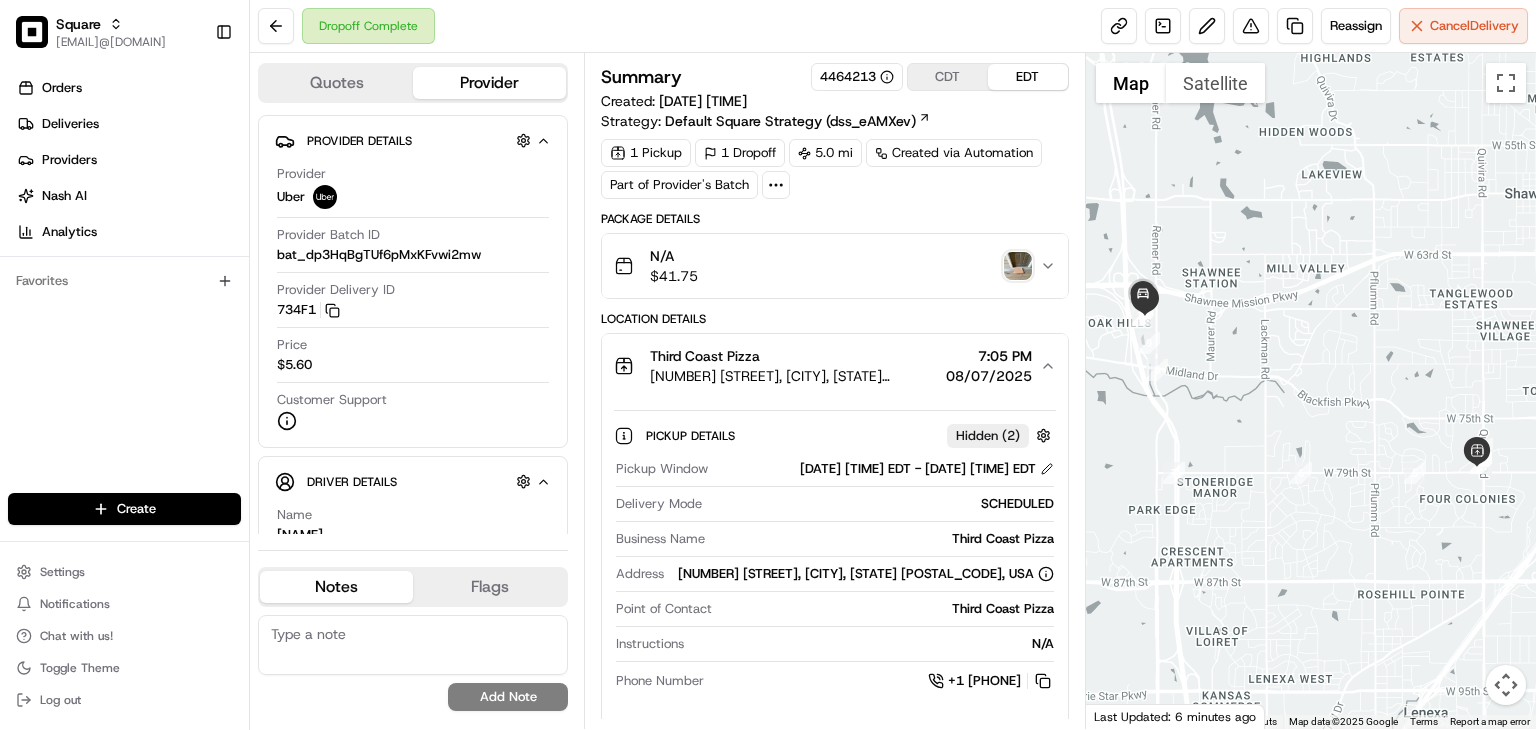 click on "08/07/2025" at bounding box center [989, 376] 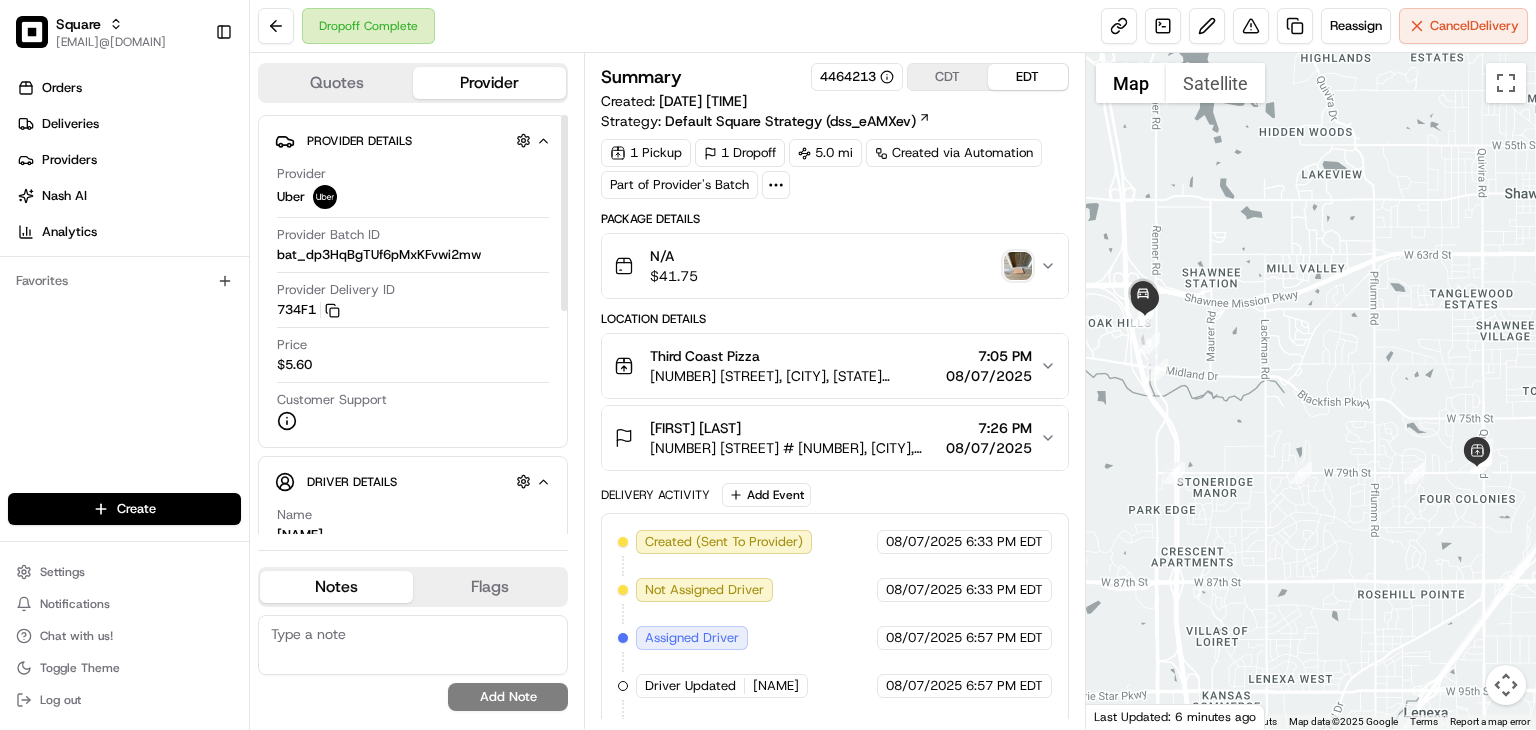 click on "Orders Deliveries Providers Nash AI Analytics Favorites" at bounding box center [124, 284] 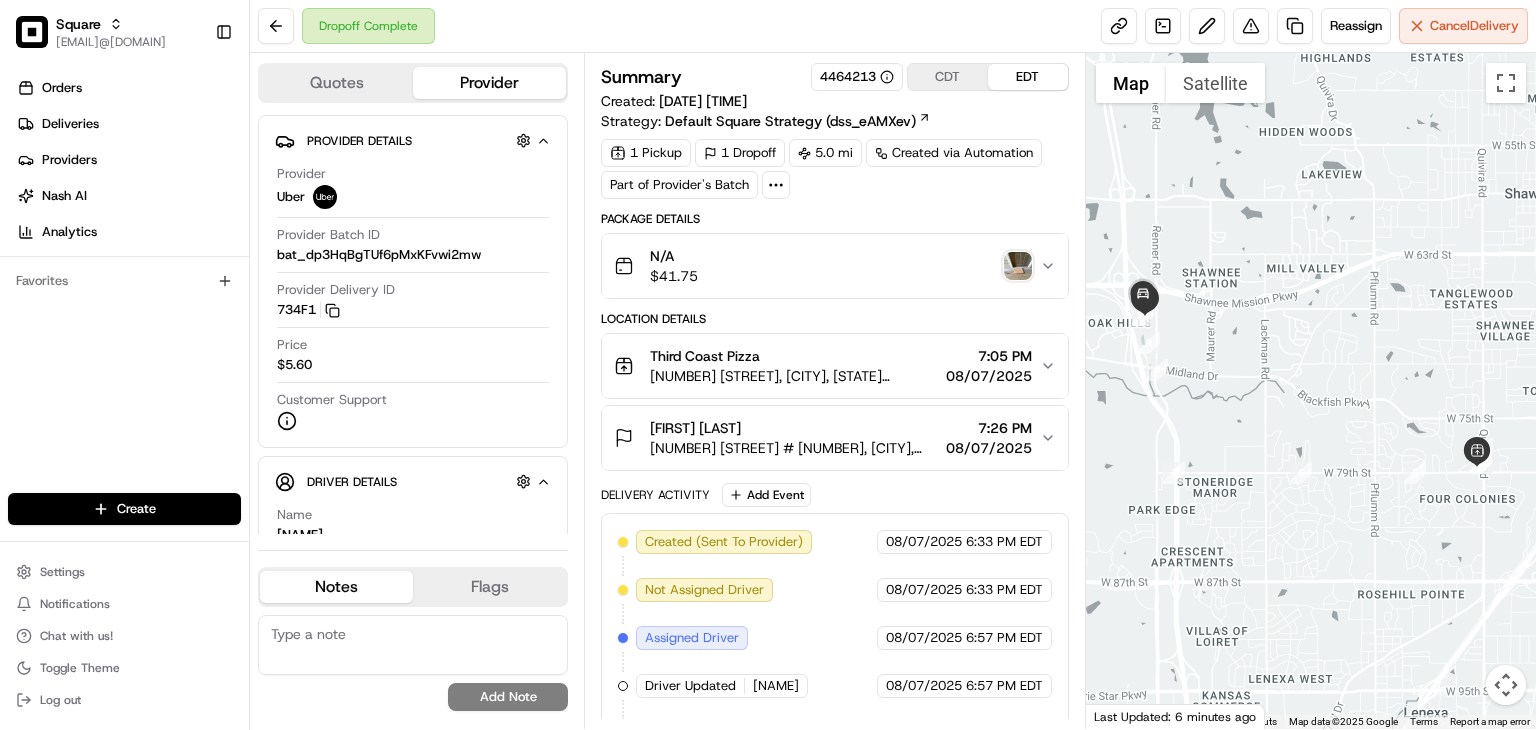 click on "Dropoff Complete Reassign Cancel  Delivery" at bounding box center [893, 26] 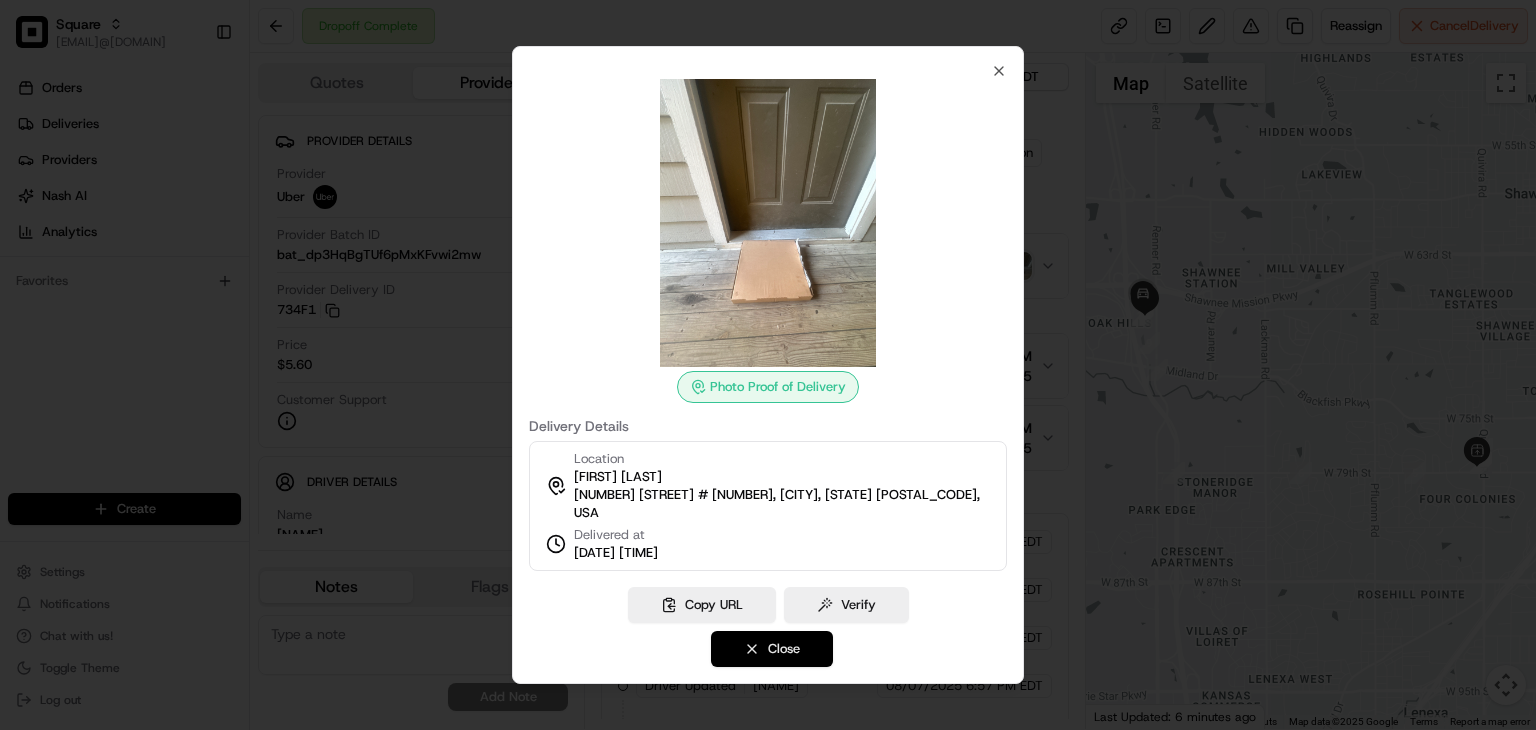 click on "Close" at bounding box center [772, 649] 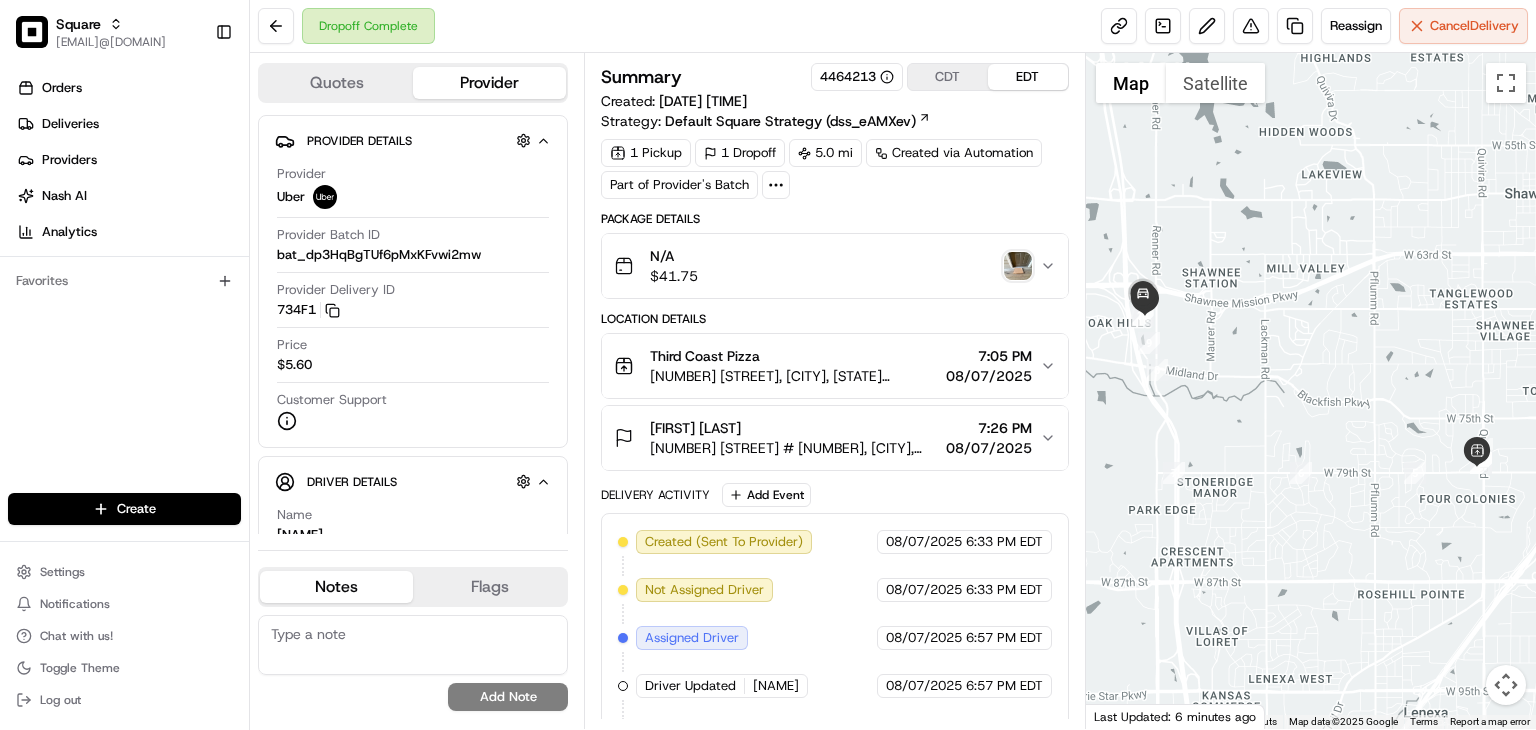 click on "Third Coast Pizza 7820 Quivira Rd, Shawnee, KS 66216, USA 7:05 PM 08/07/2025" at bounding box center [827, 366] 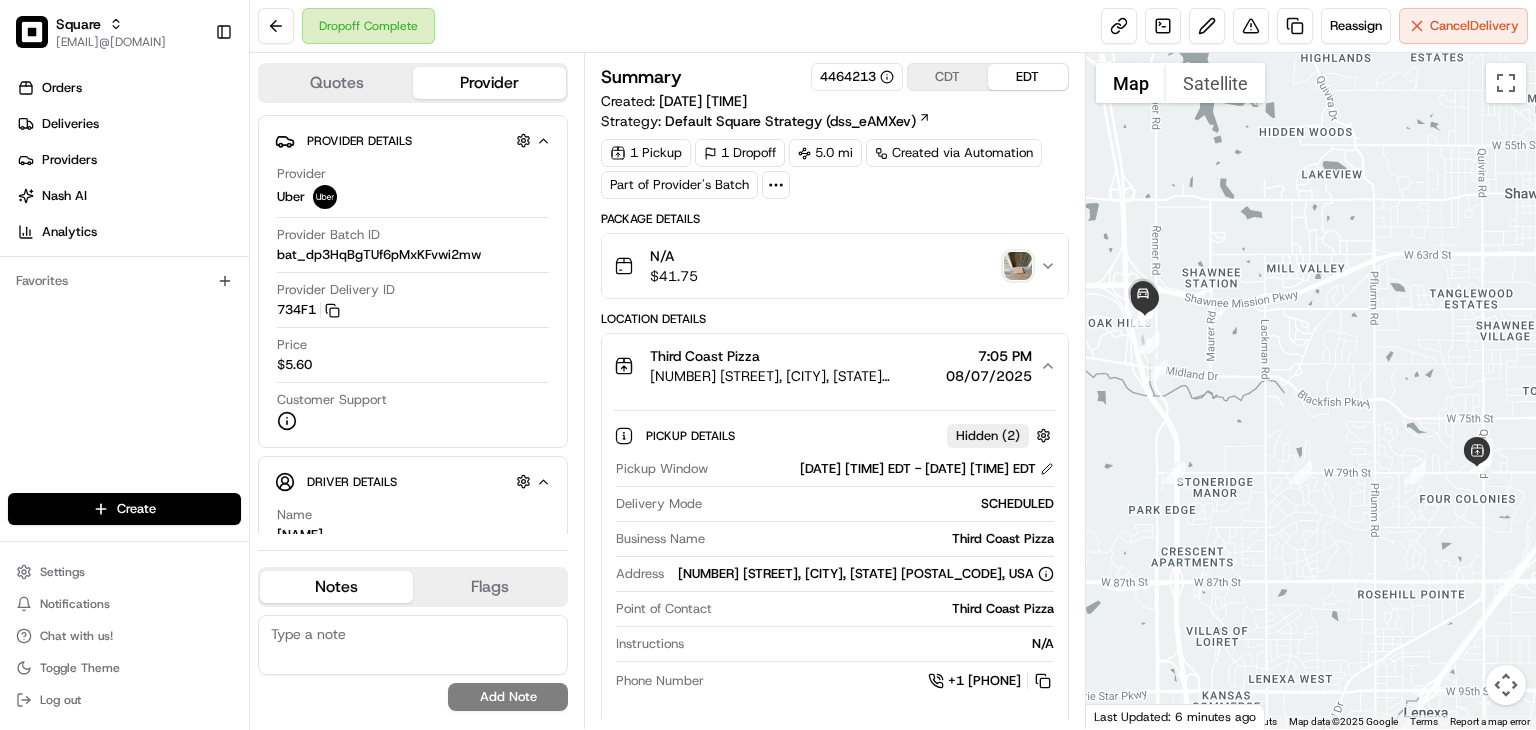 click on "7:05 PM" at bounding box center [989, 356] 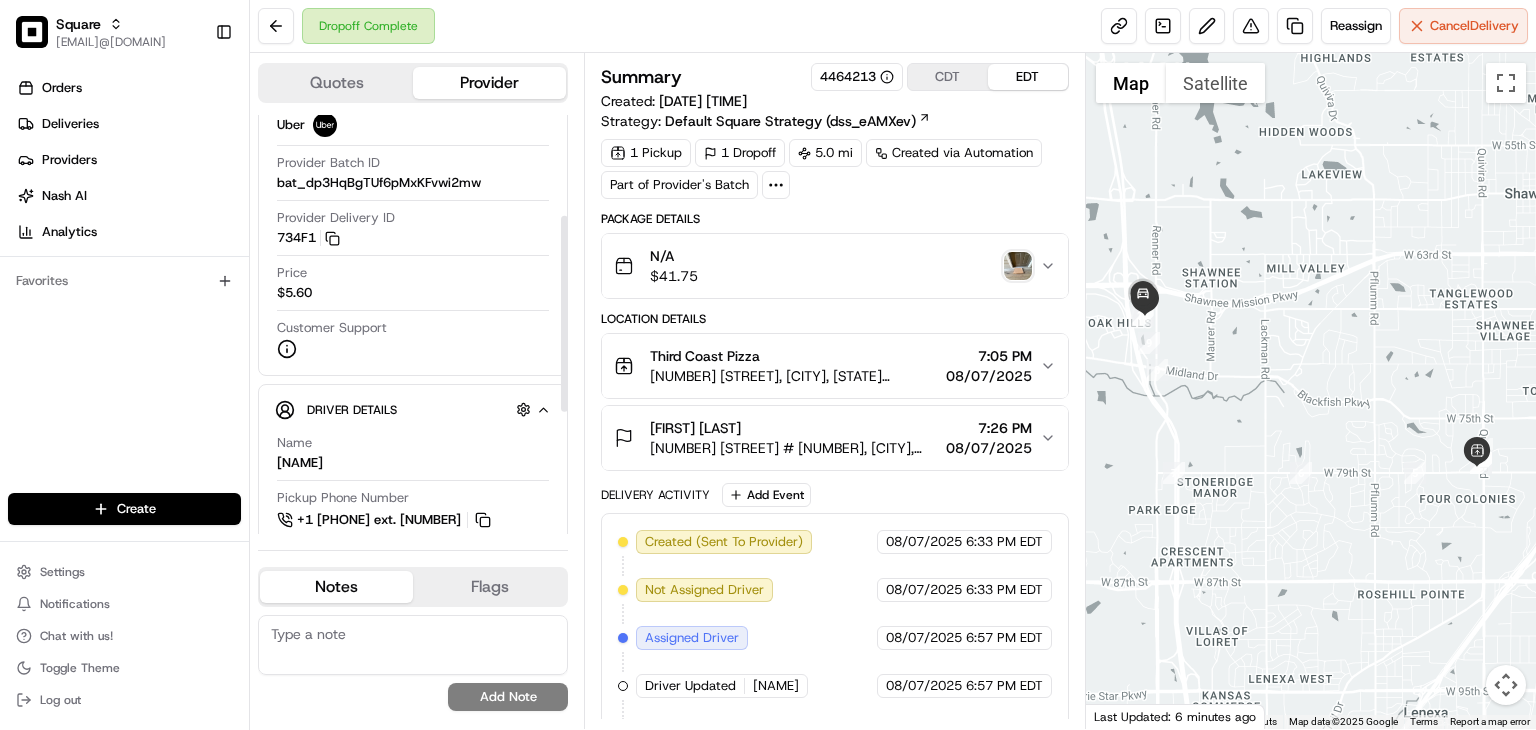 scroll, scrollTop: 0, scrollLeft: 0, axis: both 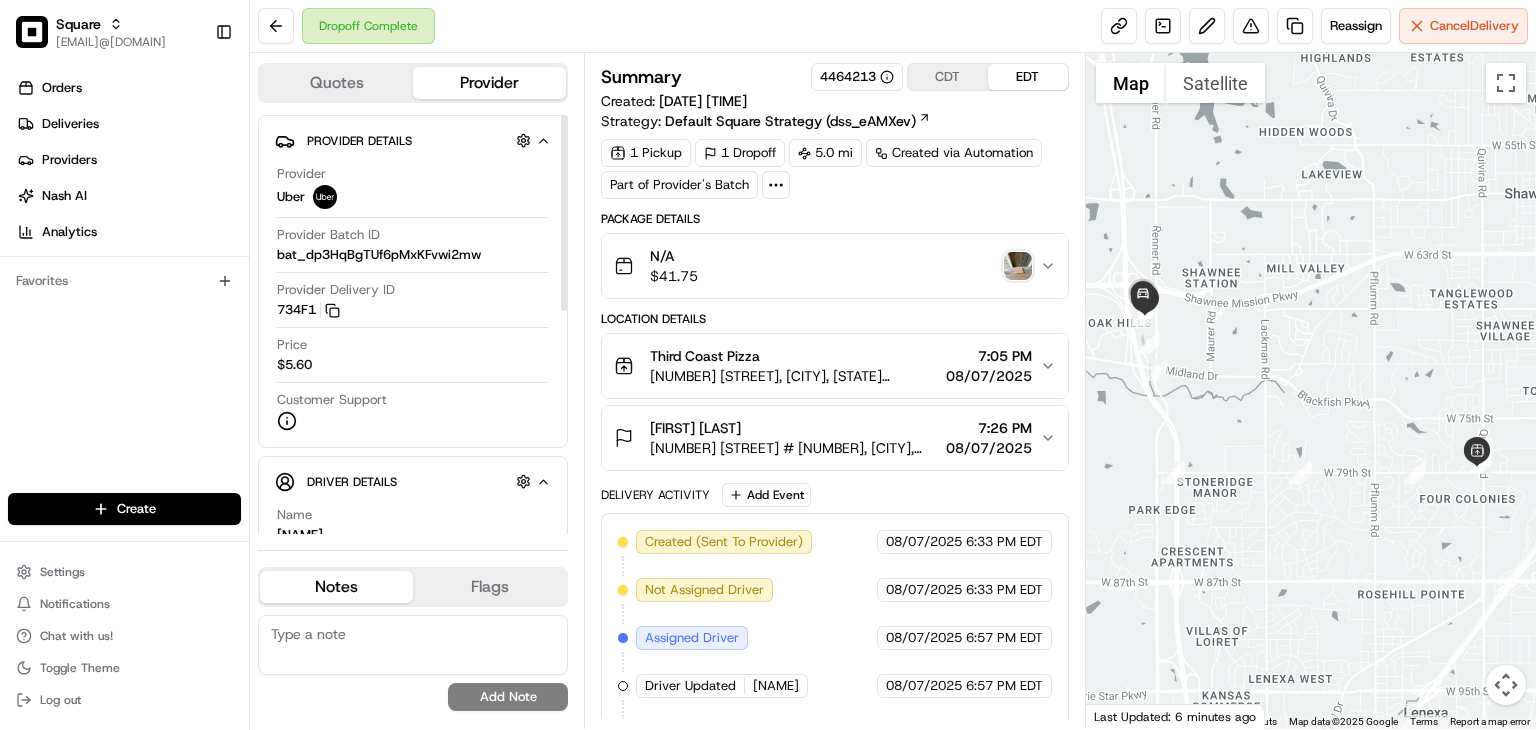 drag, startPoint x: 566, startPoint y: 305, endPoint x: 589, endPoint y: 251, distance: 58.694122 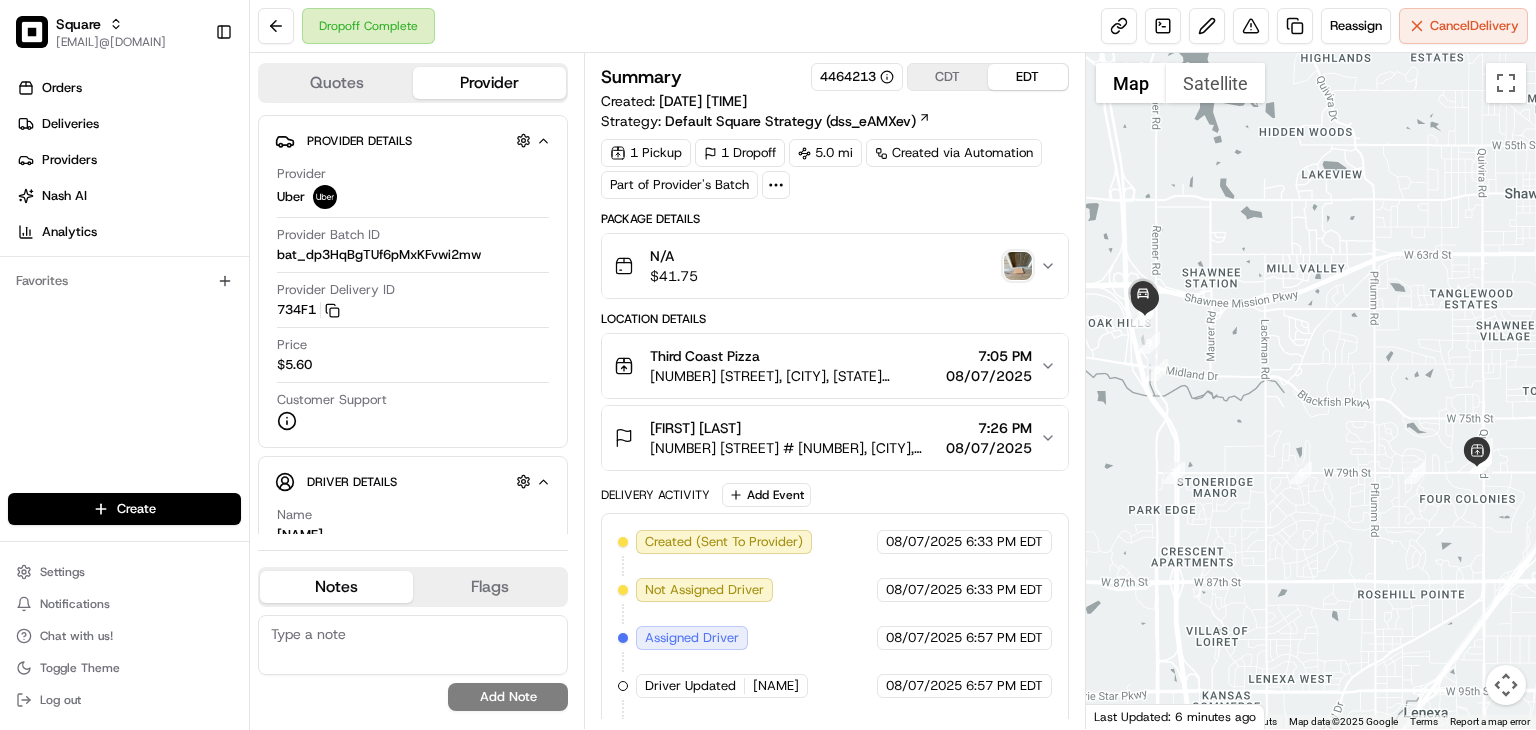 click at bounding box center [1018, 266] 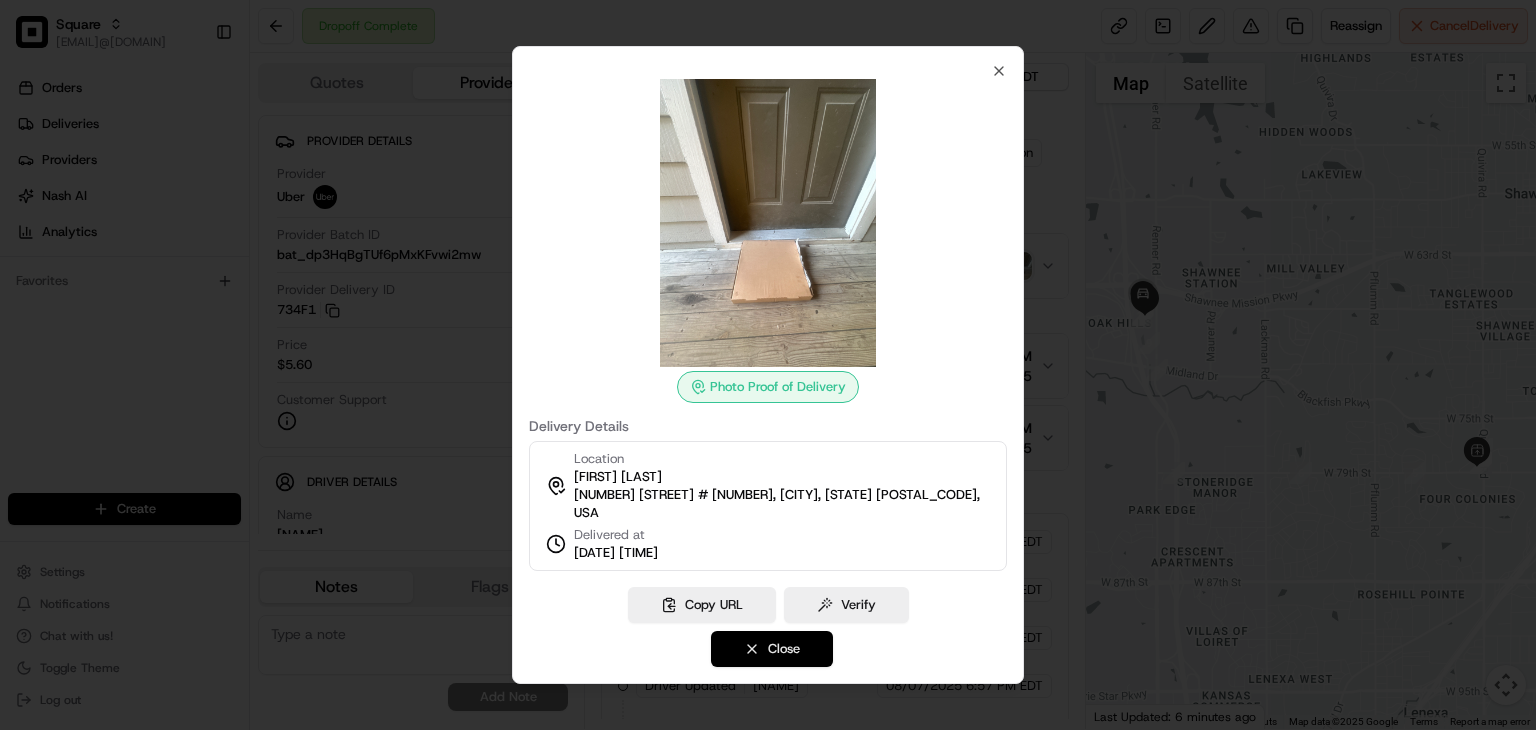 click on "Close" at bounding box center (772, 649) 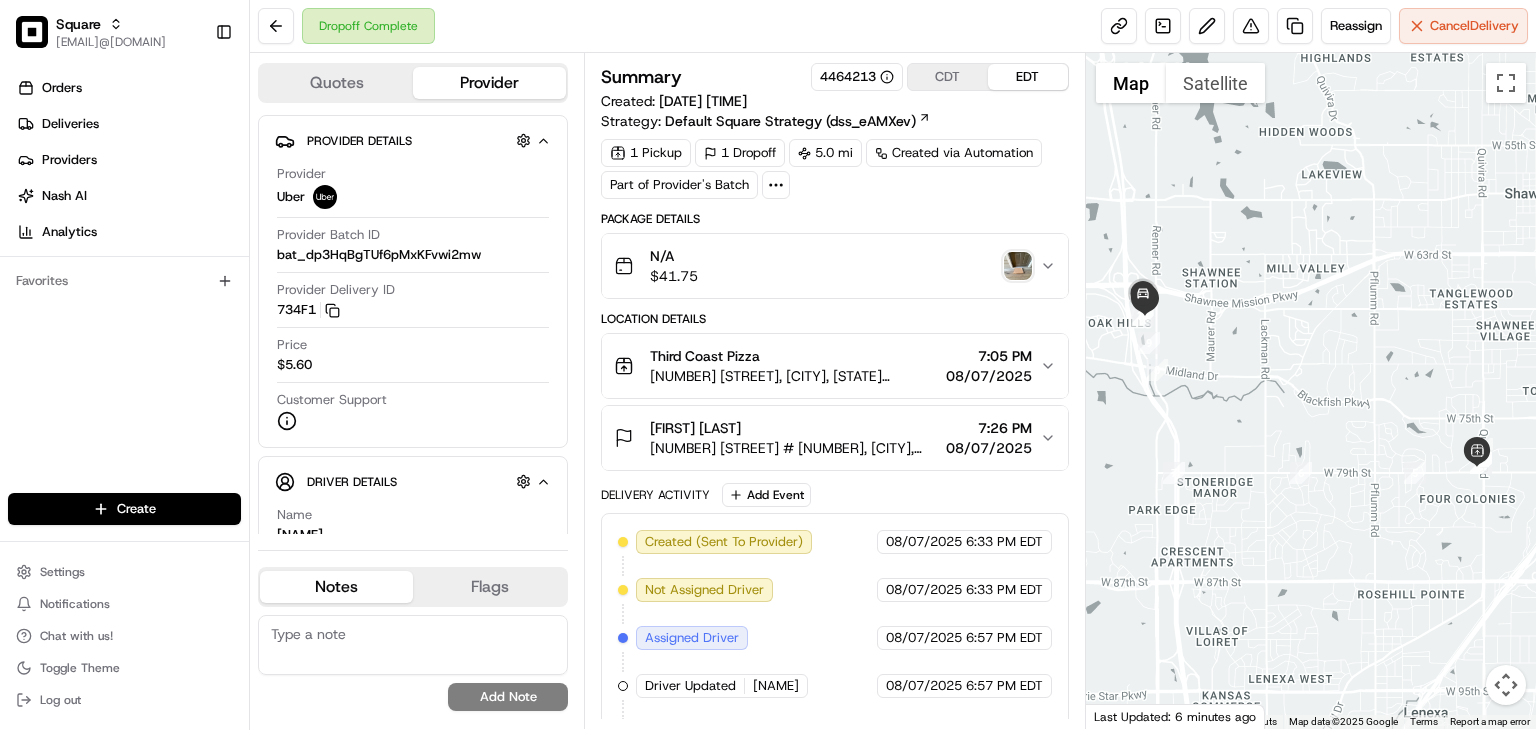 click on "Summary 4464213 CDT EDT Created:   08/07/2025 6:33 PM Strategy:   Default Square Strategy (dss_eAMXev) 1   Pickup 1   Dropoff 5.0 mi Created via Automation Part of Provider's Batch Package Details N/A $ 41.75 Location Details Third Coast Pizza 7820 Quivira Rd, Shawnee, KS 66216, USA 7:05 PM 08/07/2025 Brian Harmon 16847 W 68th St #285, Shawnee, KS 66217, USA 7:26 PM 08/07/2025 Delivery Activity Add Event Created (Sent To Provider) Uber 08/07/2025 6:33 PM EDT Not Assigned Driver Uber 08/07/2025 6:33 PM EDT Assigned Driver Uber 08/07/2025 6:57 PM EDT Driver Updated KARLA H. Uber 08/07/2025 6:57 PM EDT Pickup Enroute Uber 08/07/2025 6:57 PM EDT Pickup Arrived Uber 08/07/2025 6:58 PM EDT Pickup Complete Uber 08/07/2025 7:07 PM EDT Dropoff Enroute Uber 08/07/2025 7:07 PM EDT Dropoff Arrived Uber 08/07/2025 7:21 PM EDT Dropoff Complete Uber 08/07/2025 7:24 PM EDT" at bounding box center [835, 533] 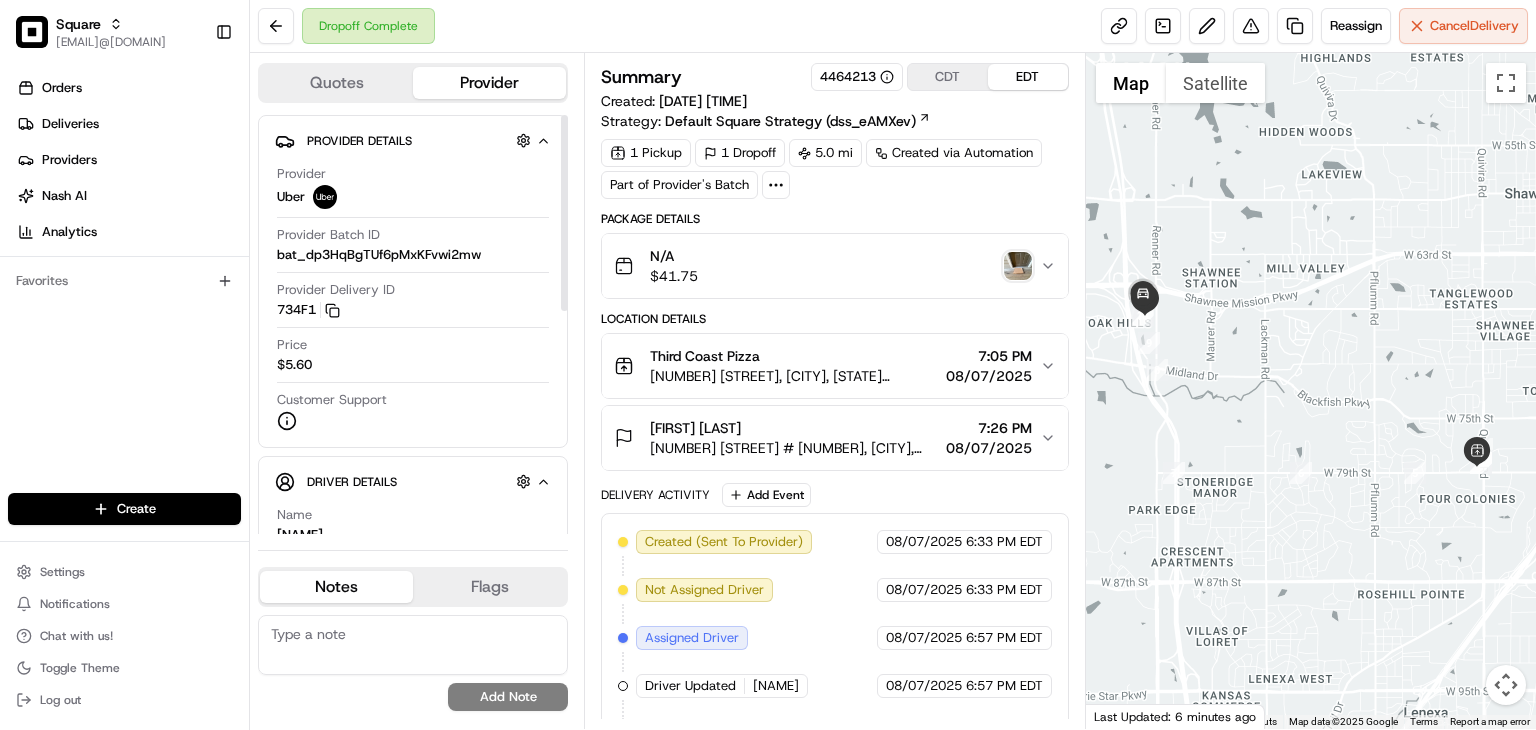 drag, startPoint x: 340, startPoint y: 642, endPoint x: 345, endPoint y: 564, distance: 78.160095 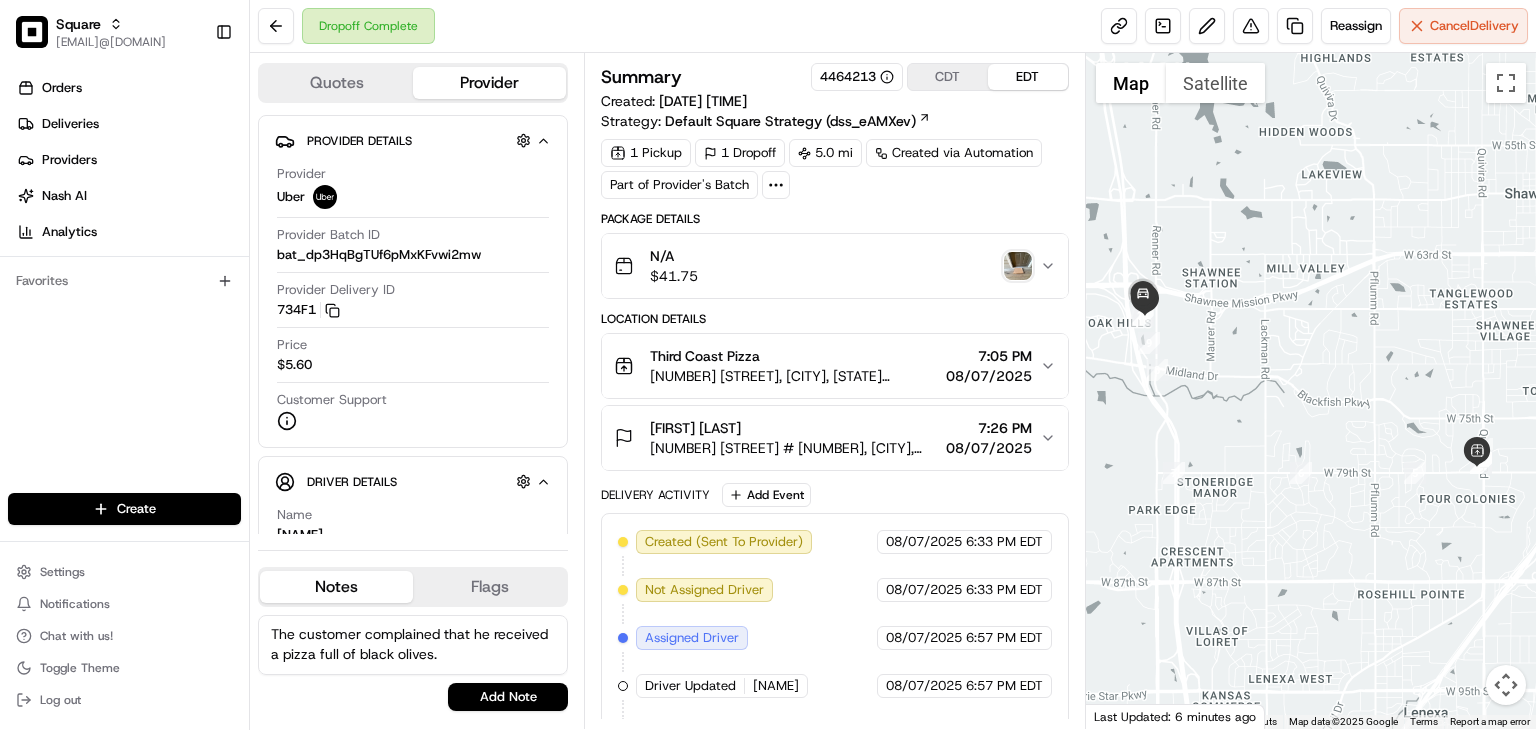 click on "The customer complained that he received a pizza full of black olives." at bounding box center [413, 645] 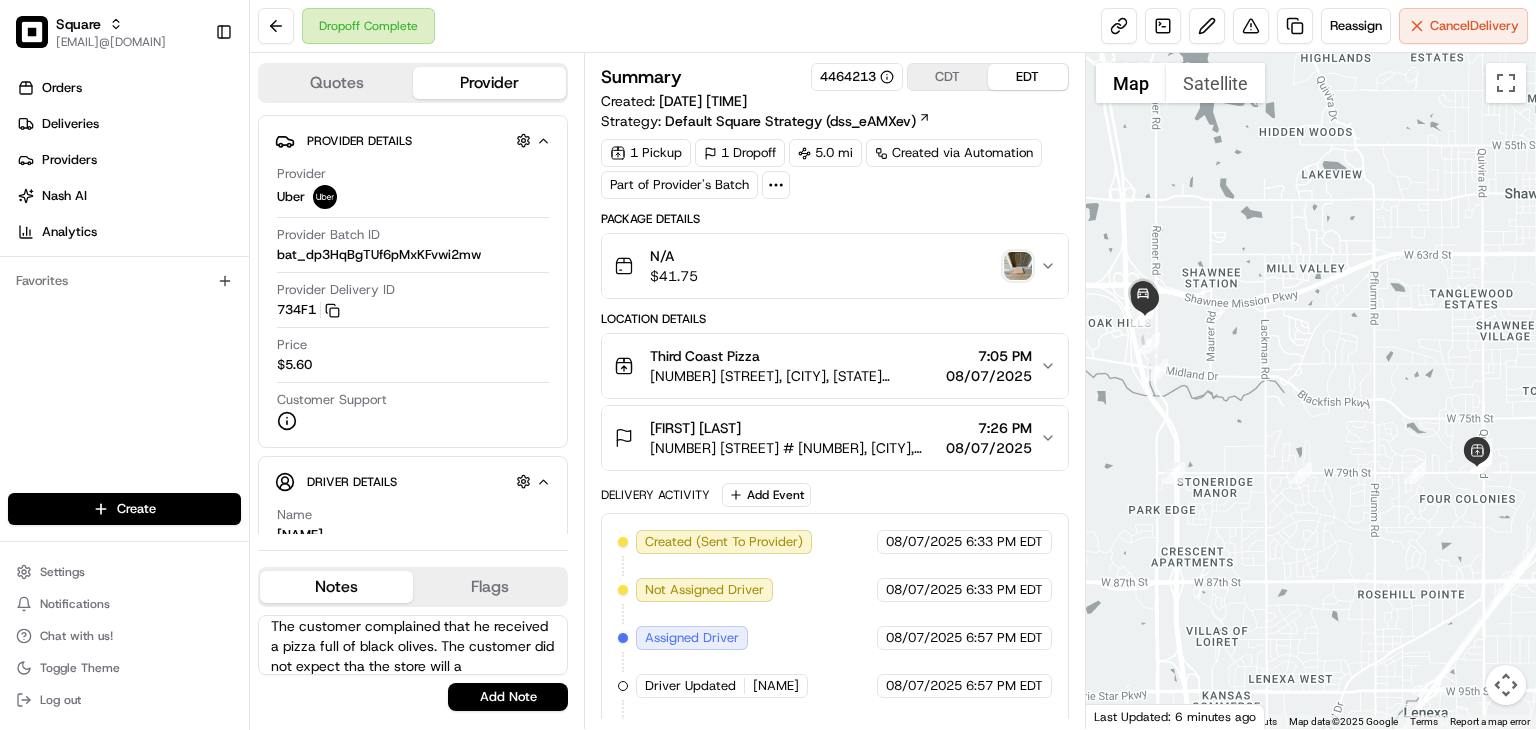 scroll, scrollTop: 28, scrollLeft: 0, axis: vertical 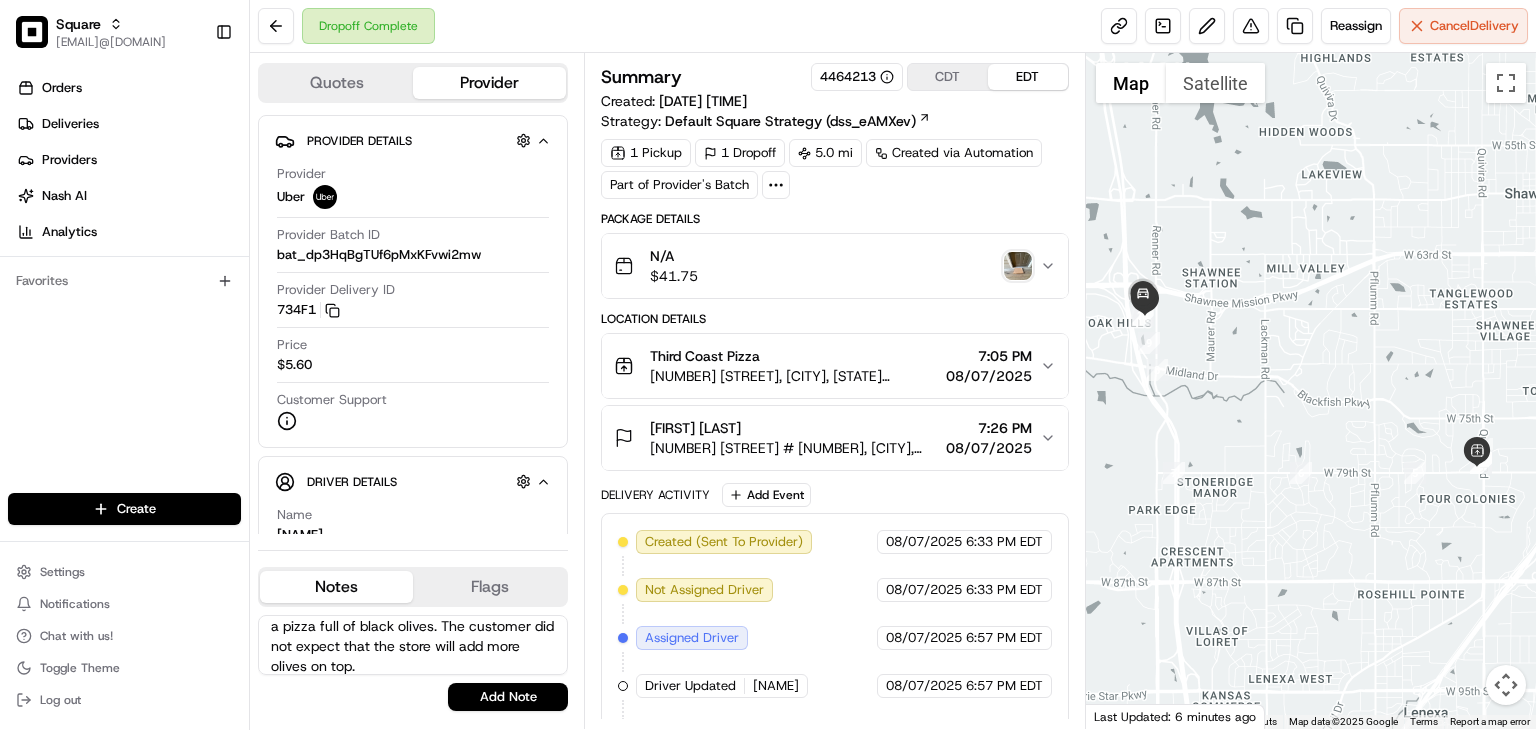 click on "The customer complained that he received a pizza full of black olives. The customer did not expect that the store will add more olives on top." at bounding box center [413, 645] 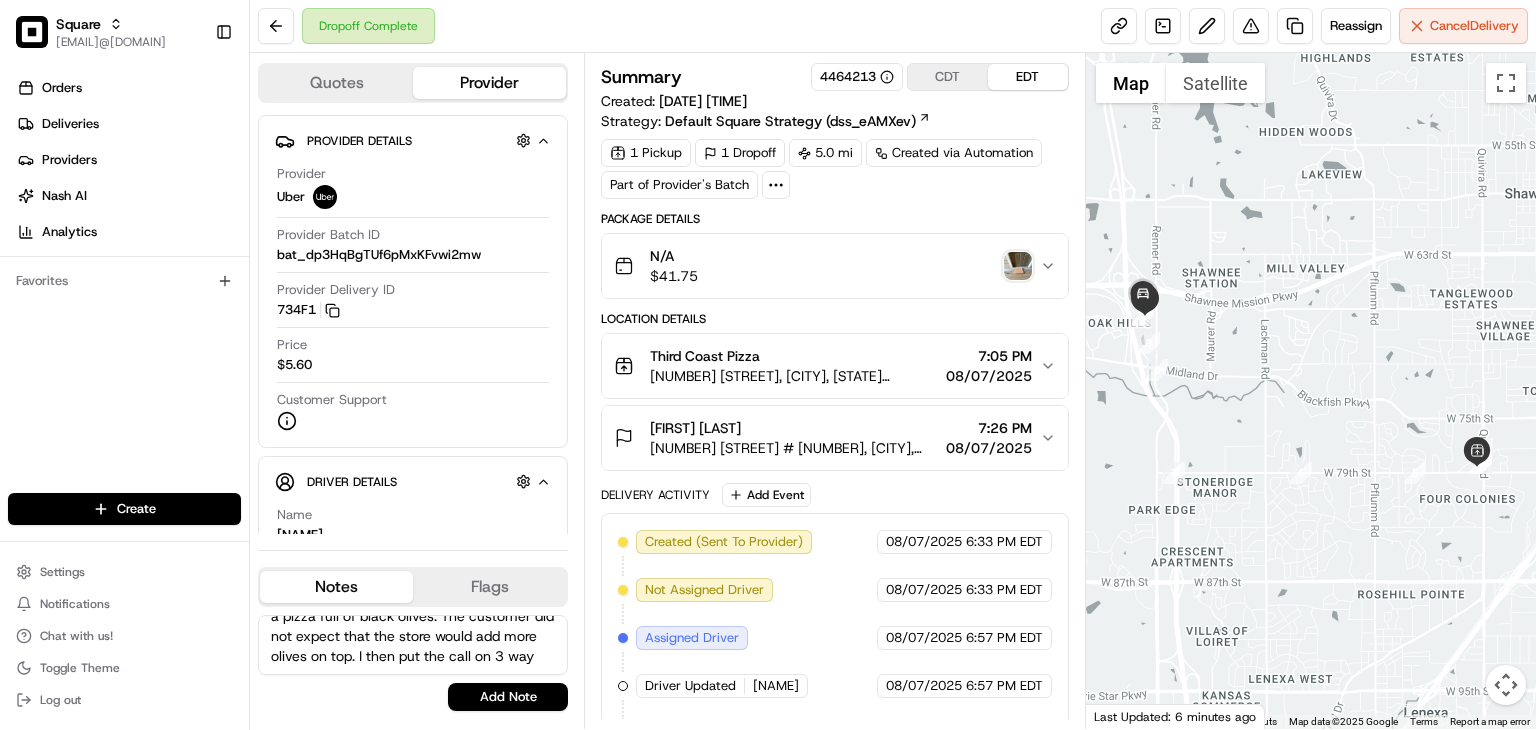 scroll, scrollTop: 48, scrollLeft: 0, axis: vertical 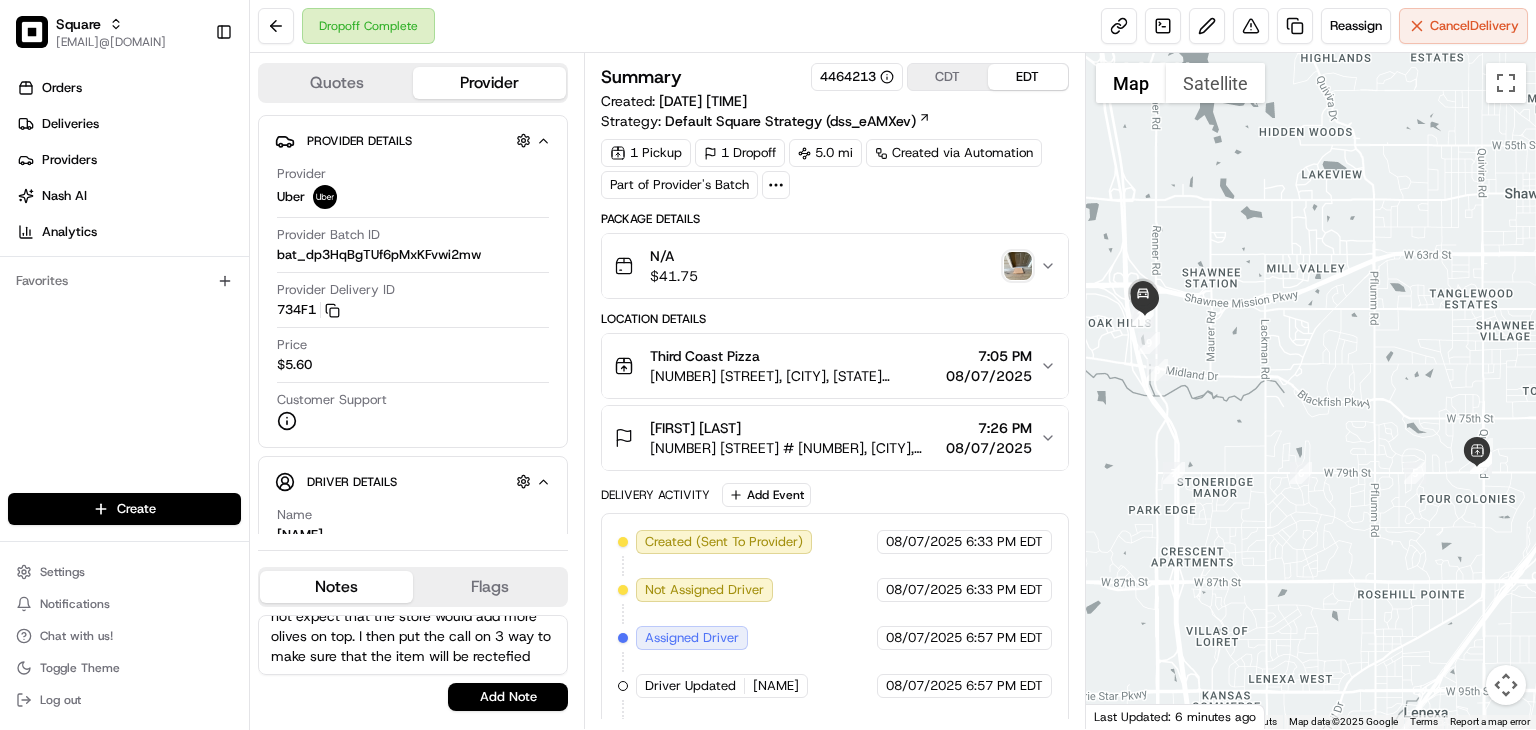 click on "The customer complained that he received a pizza full of black olives. The customer did not expect that the store would add more olives on top. I then put the call on 3 way to make sure that the item will be rectefied" at bounding box center (413, 645) 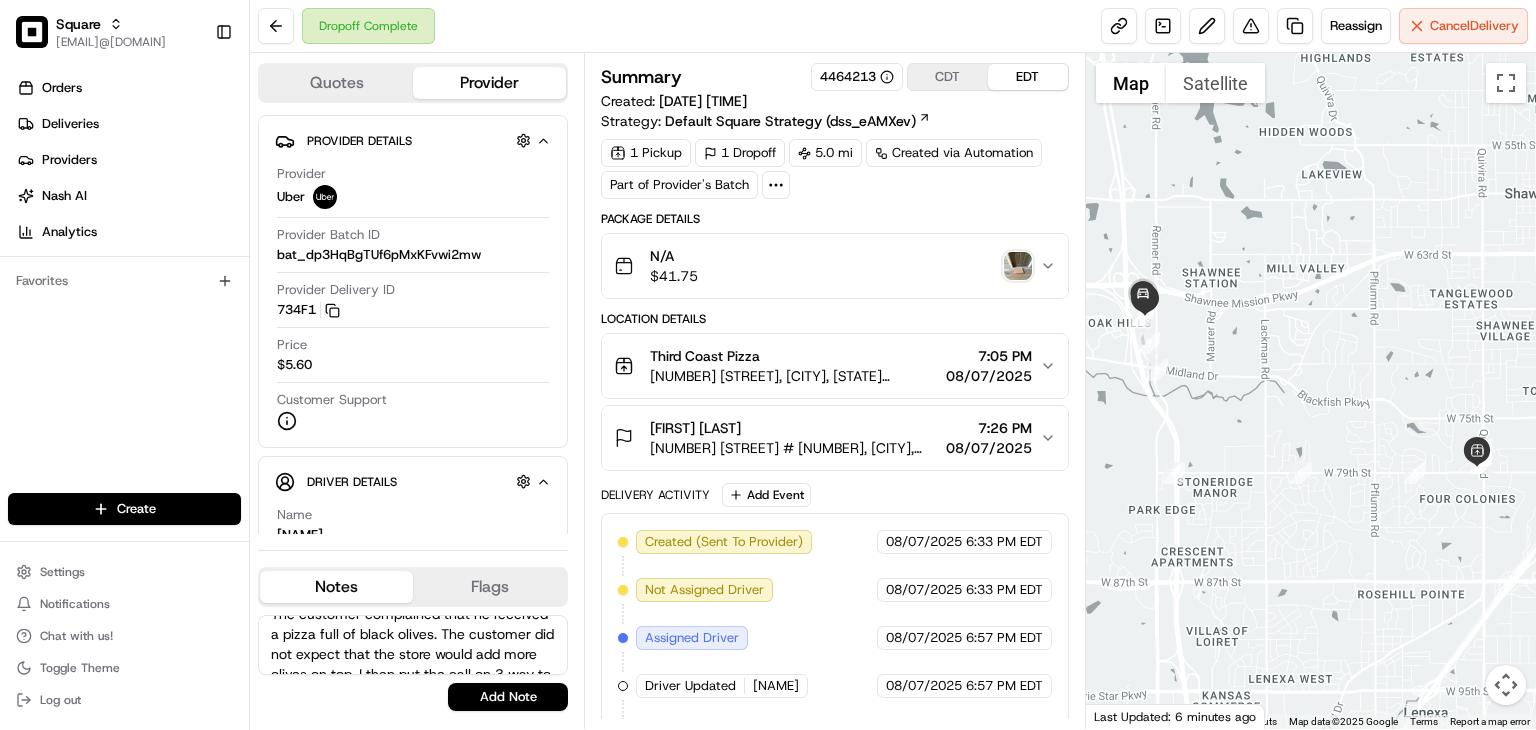 scroll, scrollTop: 77, scrollLeft: 0, axis: vertical 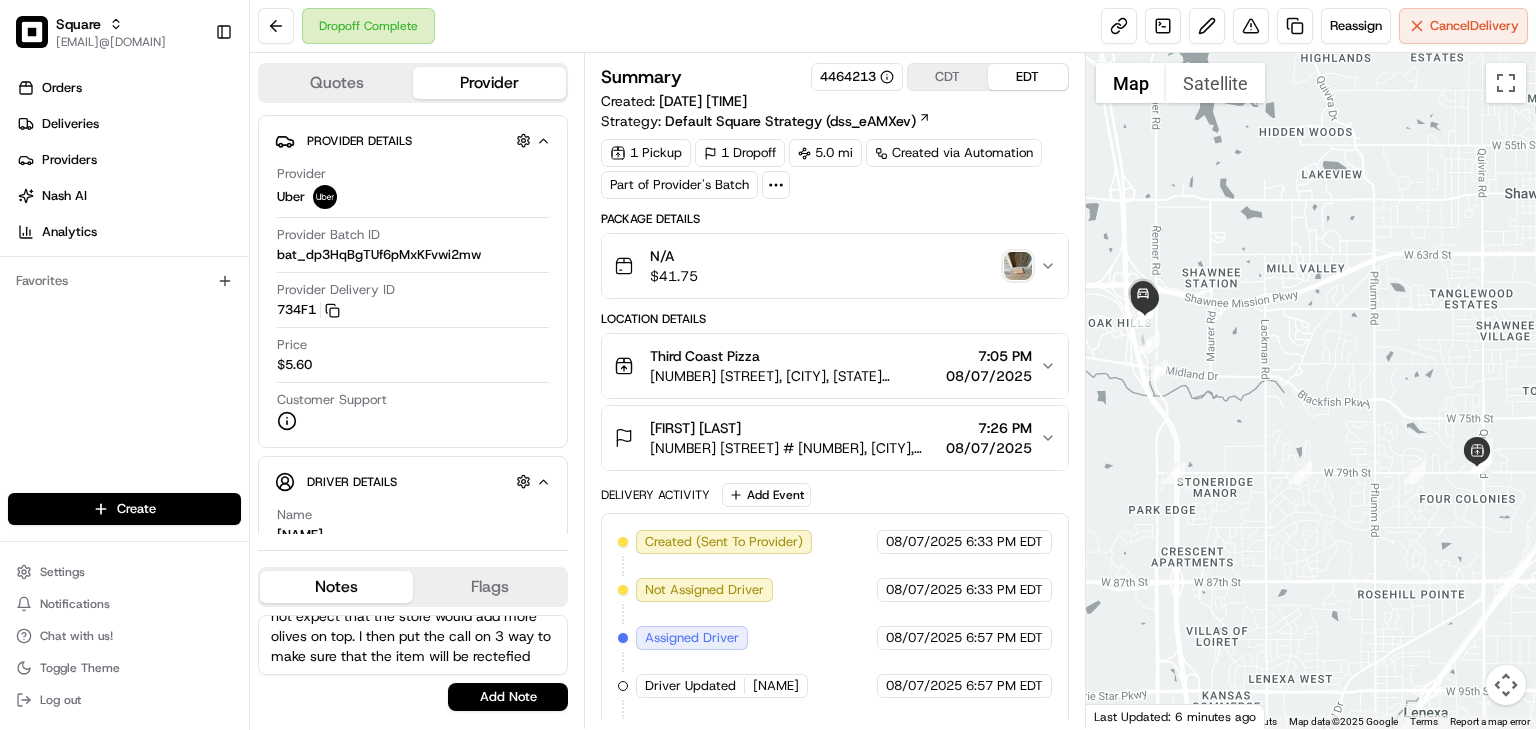 click on "The customer complained that he received a pizza full of black olives. The customer did not expect that the store would add more olives on top. I then put the call on 3 way to make sure that the item will be rectefied" at bounding box center (413, 645) 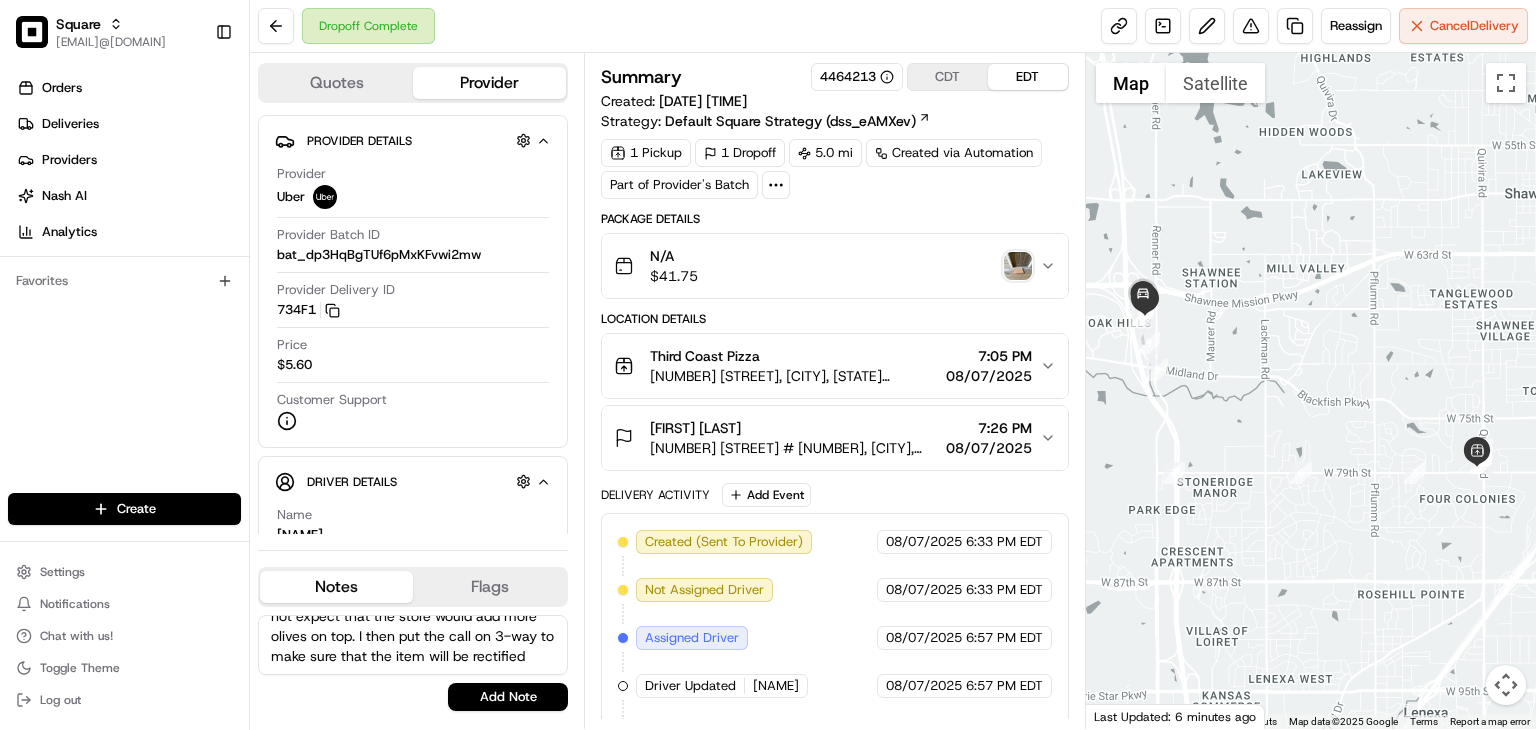 click on "The customer complained that he received a pizza full of black olives. The customer did not expect that the store would add more olives on top. I then put the call on 3-way to make sure that the item will be rectified" at bounding box center (413, 645) 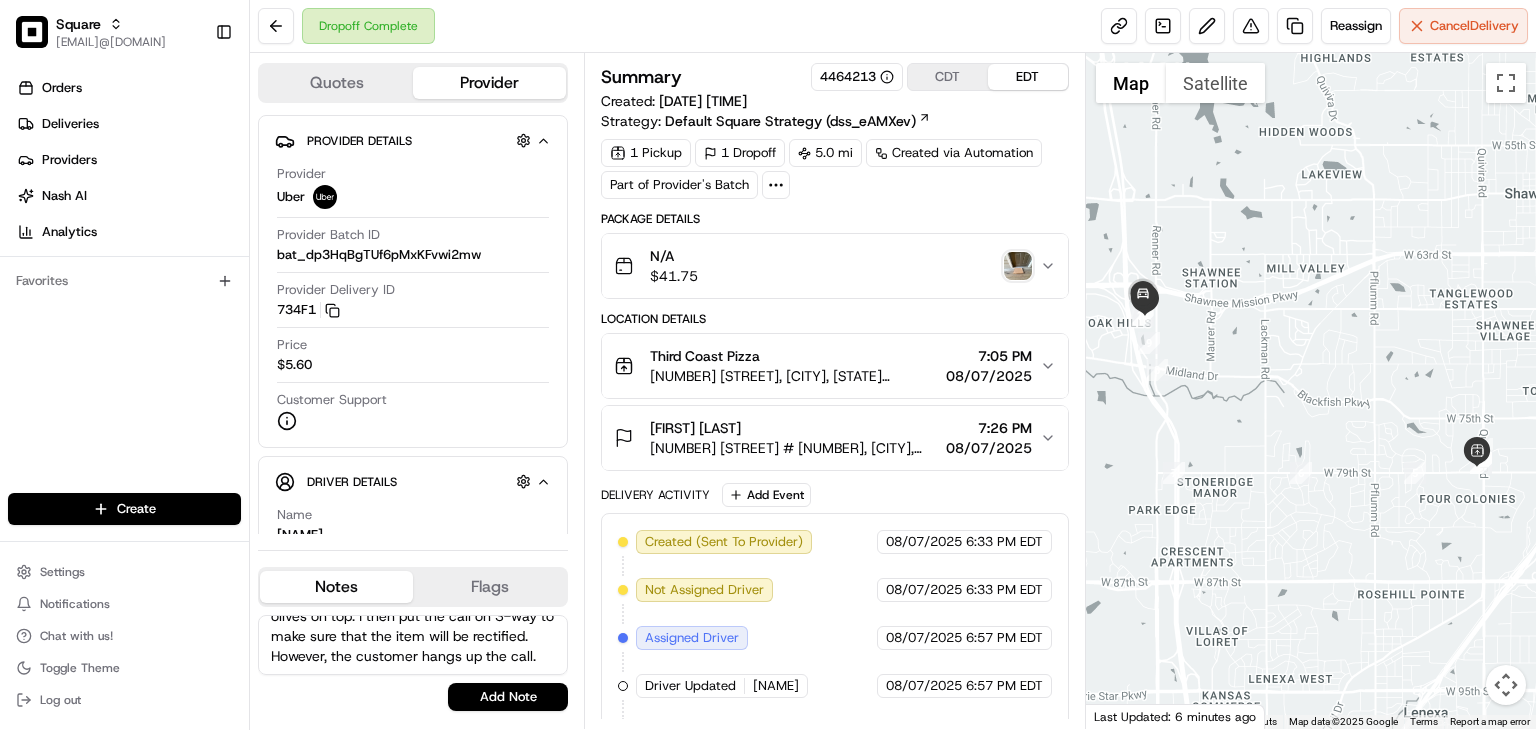 scroll, scrollTop: 97, scrollLeft: 0, axis: vertical 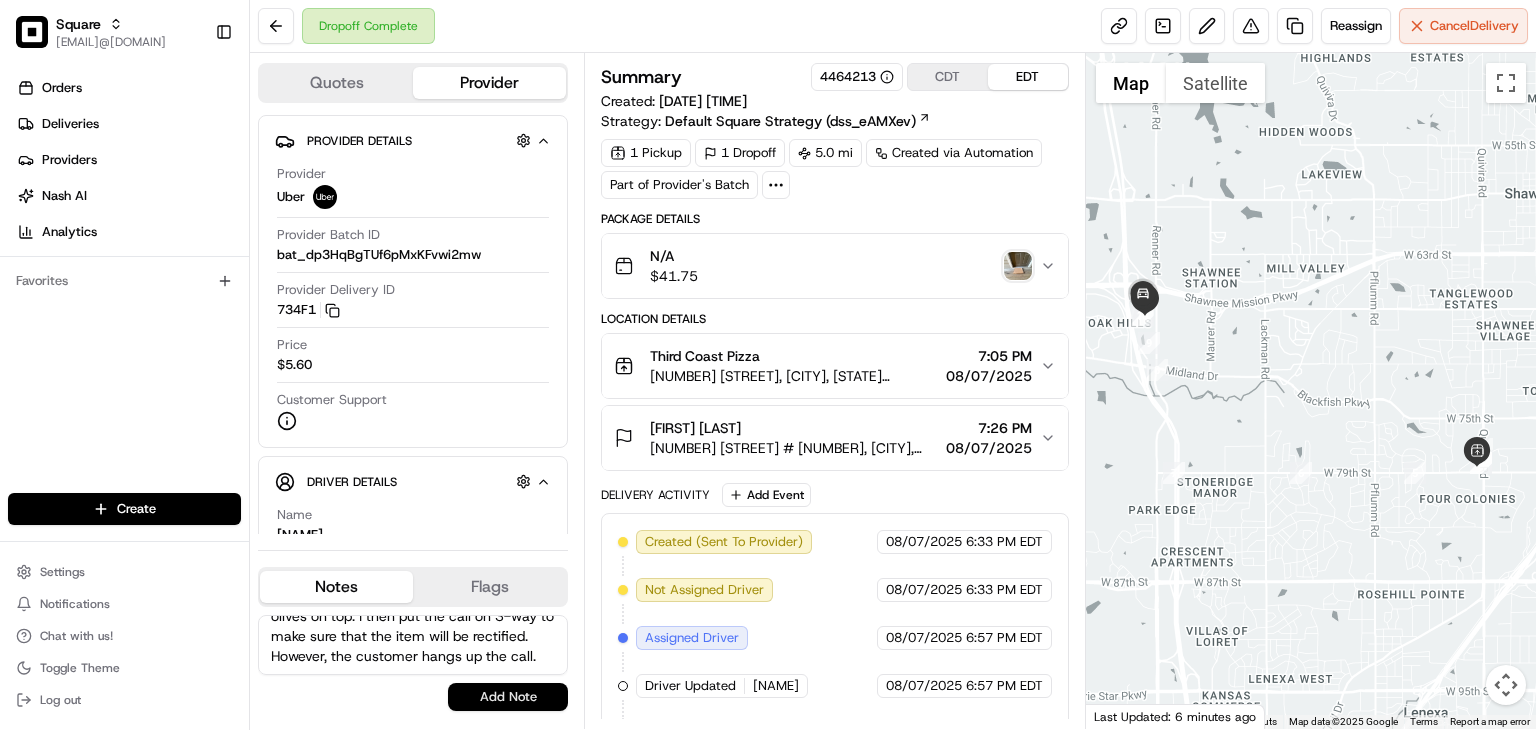 type on "The customer complained that he received a pizza full of black olives. The customer did not expect that the store would add more olives on top. I then put the call on 3-way to make sure that the item will be rectified. However, the customer hangs up the call." 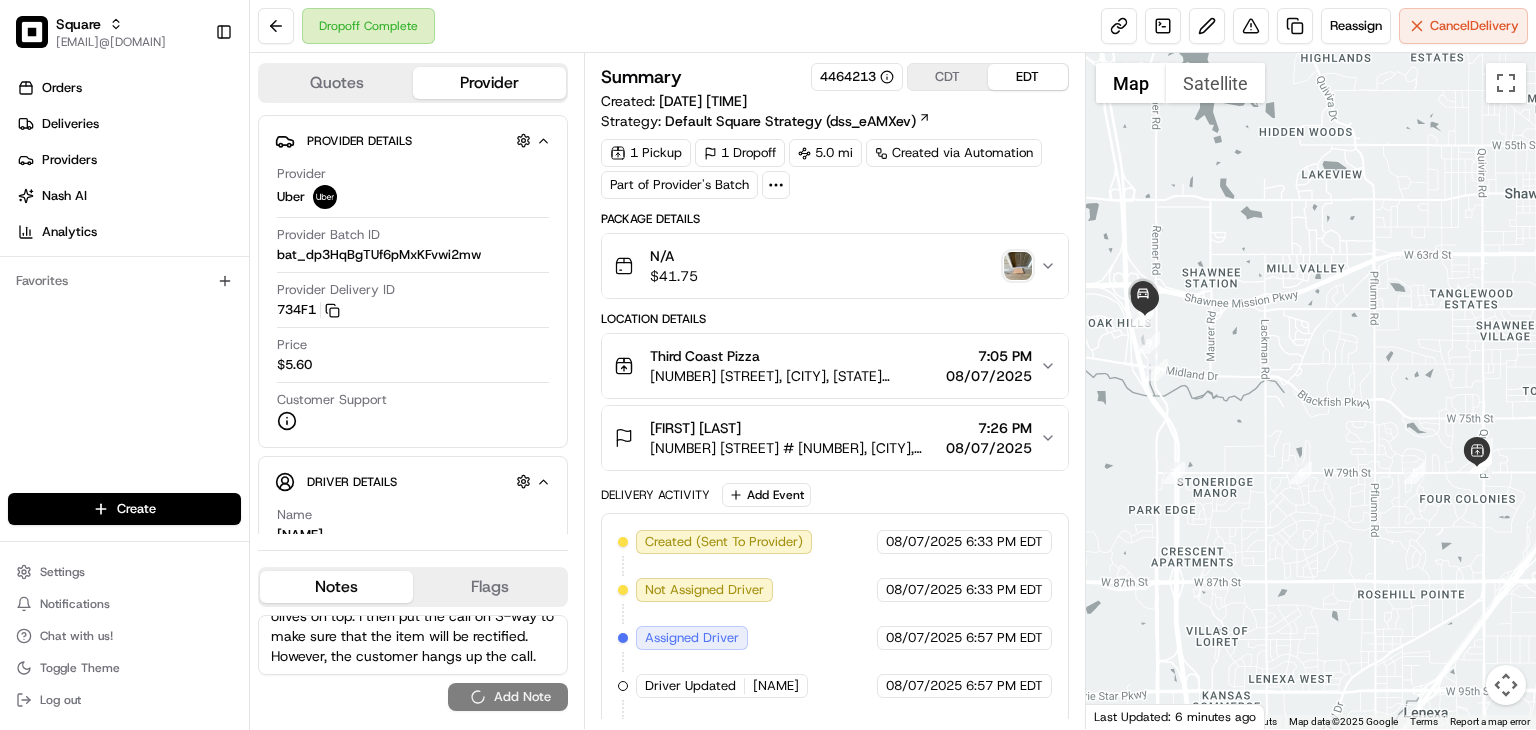 type 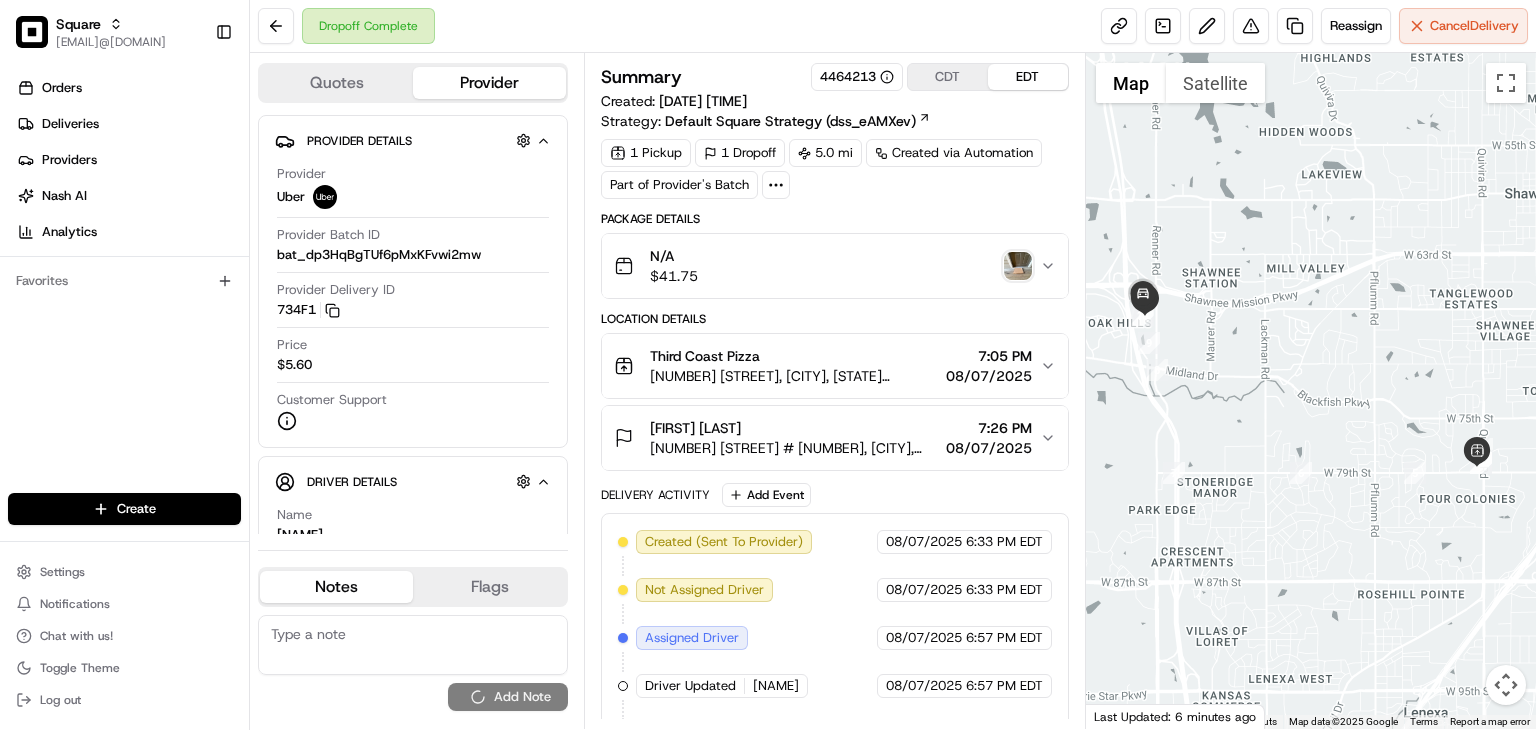 scroll, scrollTop: 0, scrollLeft: 0, axis: both 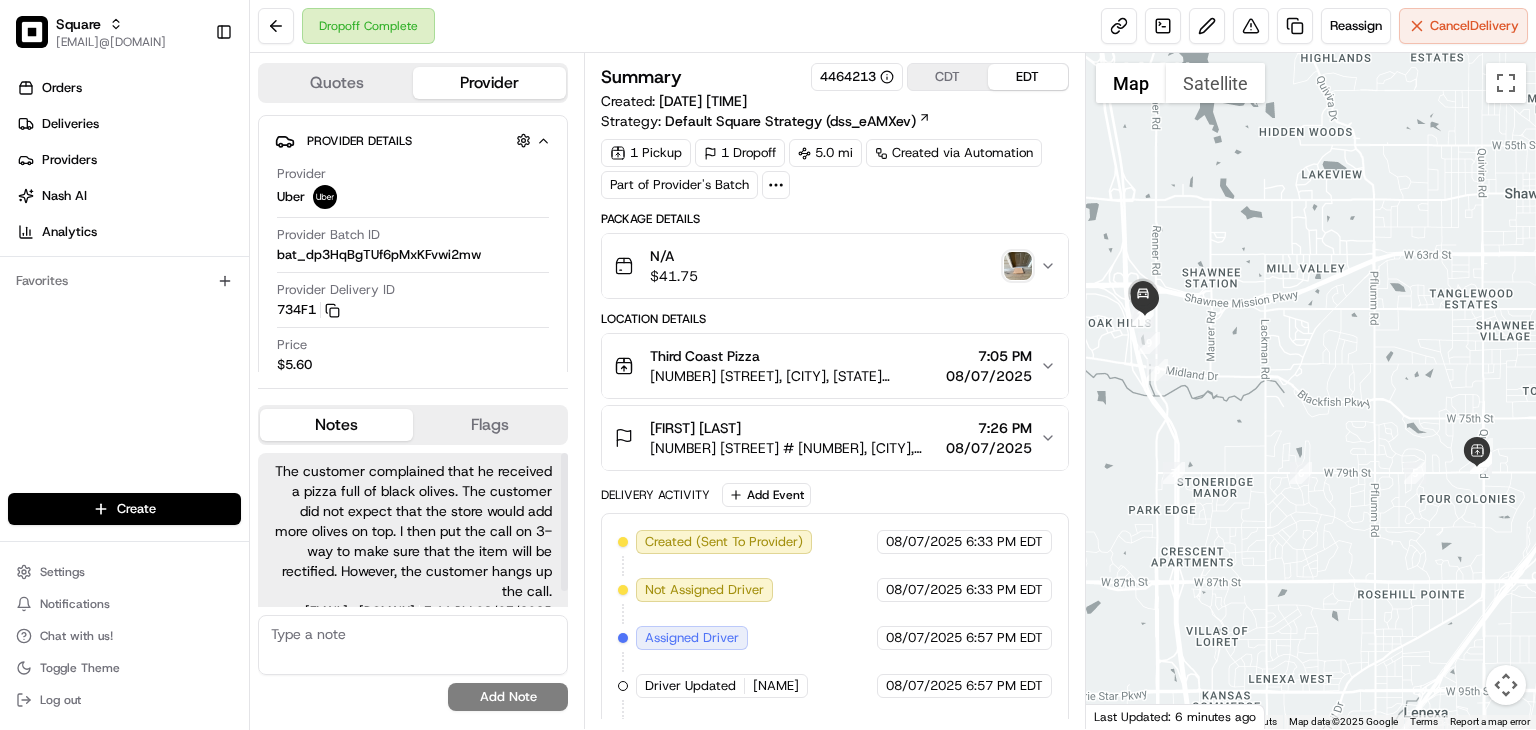 click on "The customer complained that he received a pizza full of black olives. The customer did not expect that the store would add more olives on top. I then put the call on 3-way to make sure that the item will be rectified. However, the customer hangs up the call." at bounding box center (413, 531) 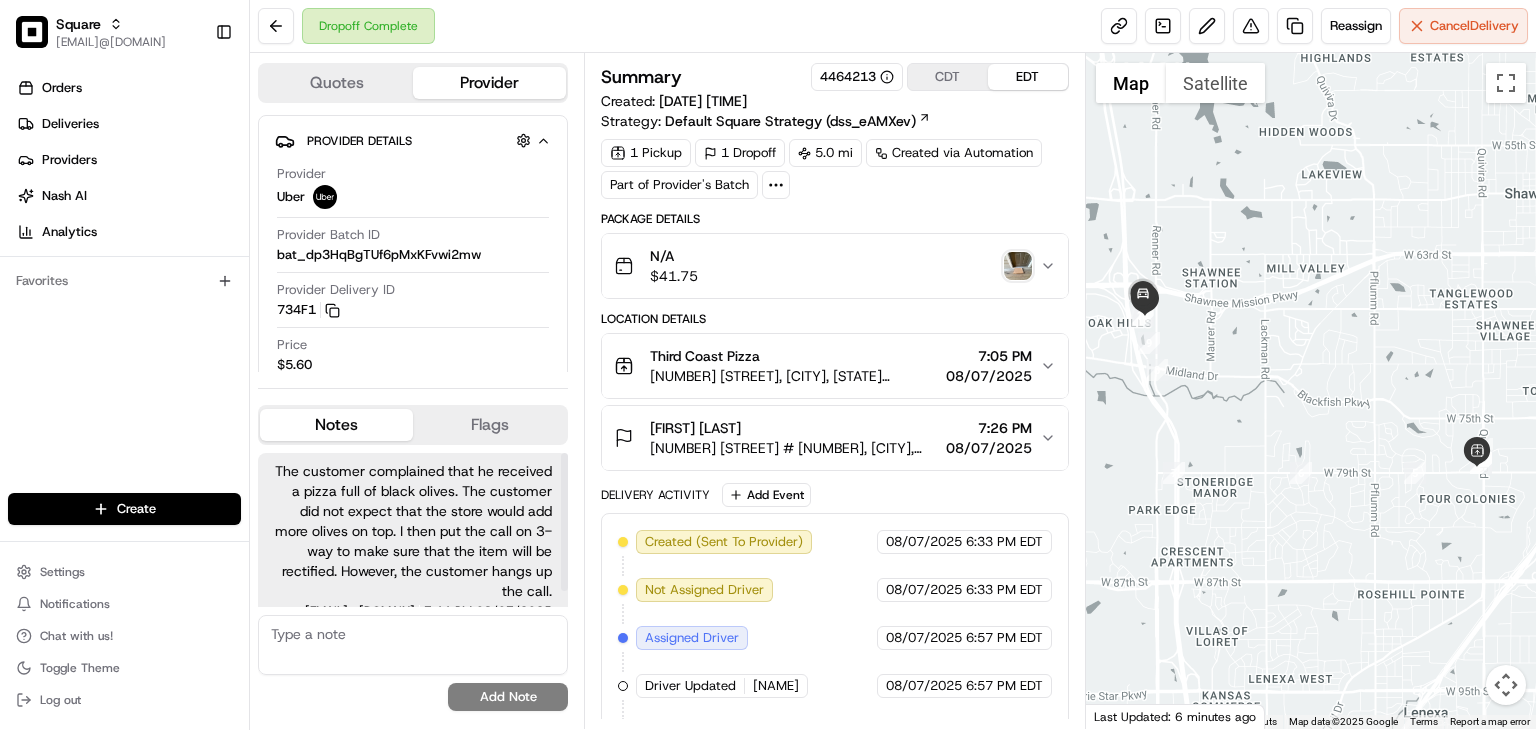 scroll, scrollTop: 18, scrollLeft: 0, axis: vertical 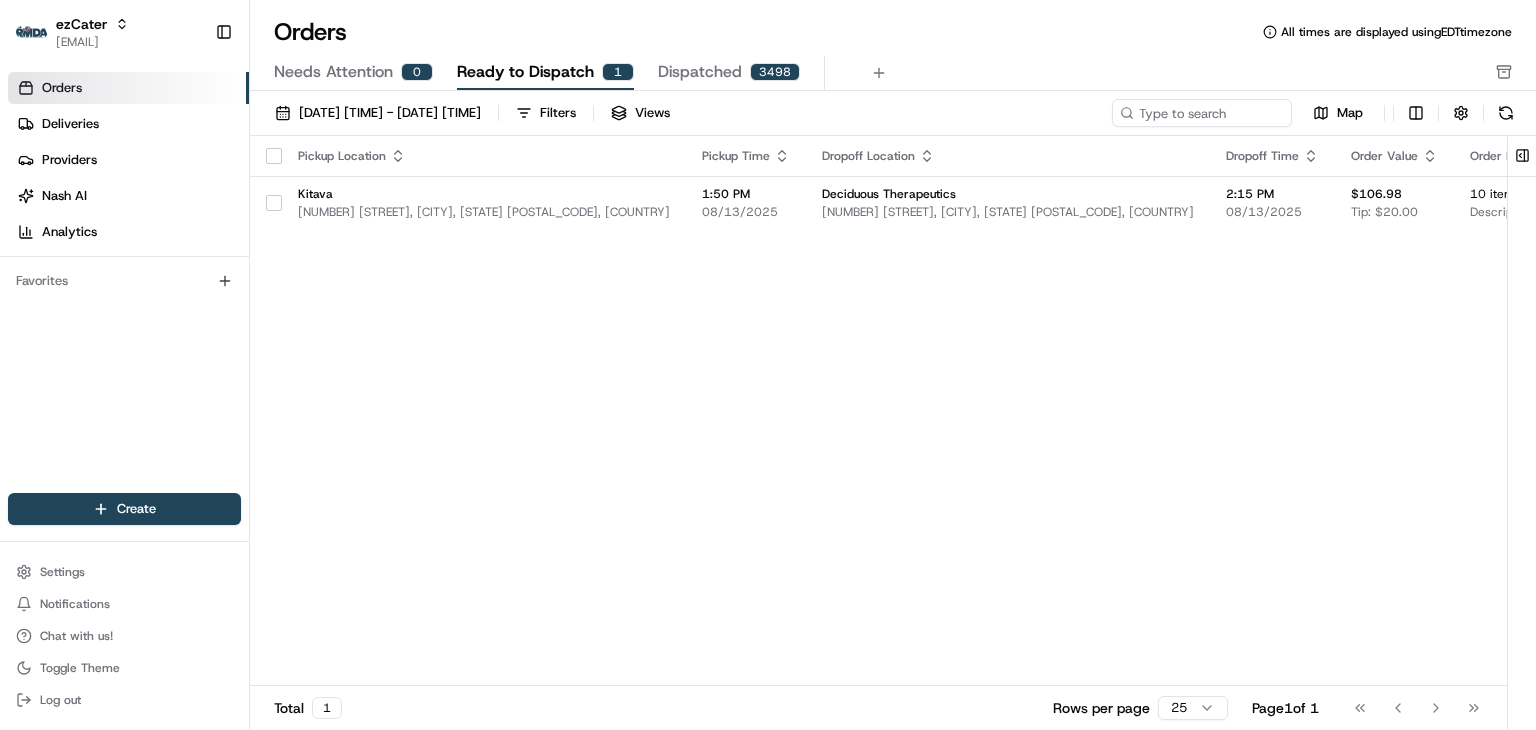 click on "Needs Attention" at bounding box center (333, 72) 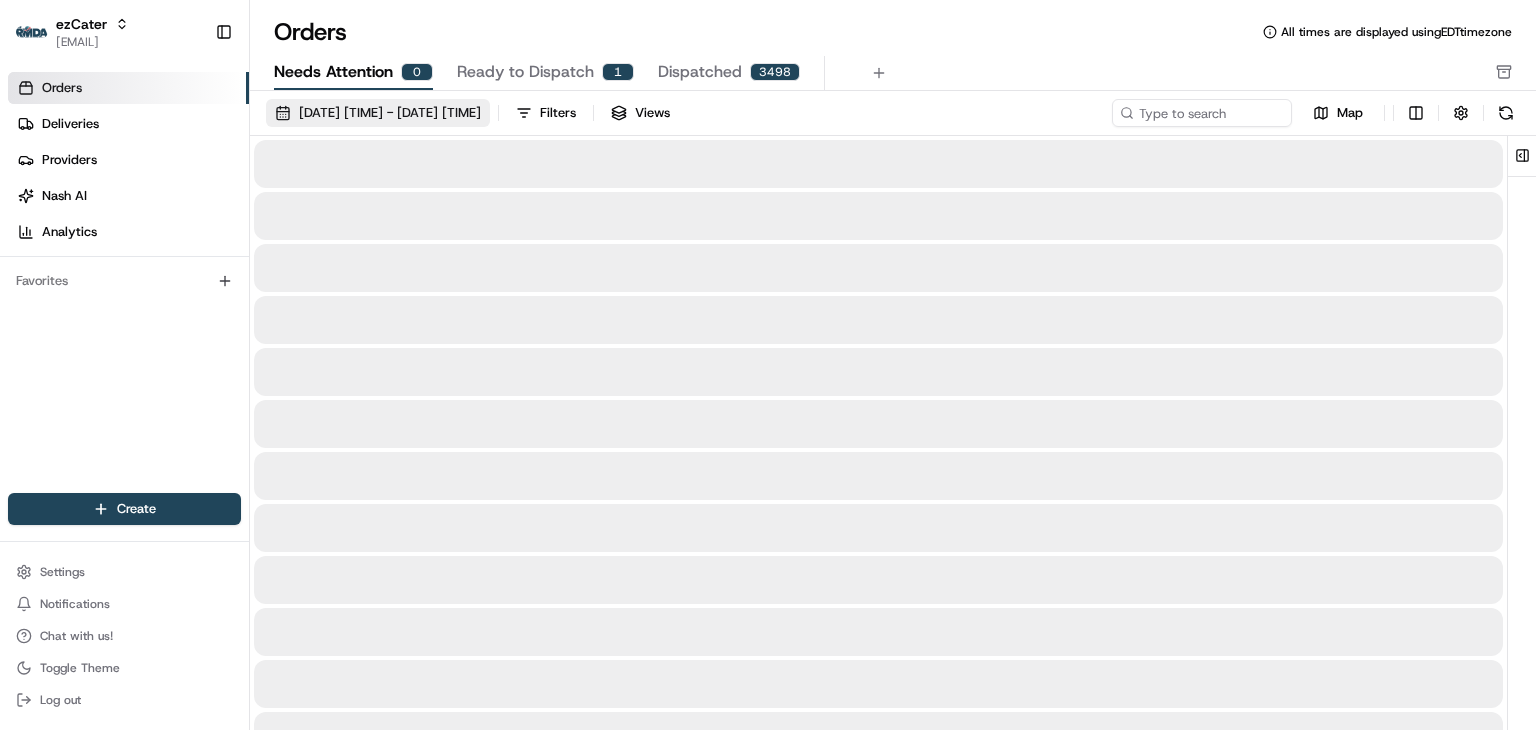 click on "[DATE] [TIME] - [DATE] [TIME]" at bounding box center [390, 113] 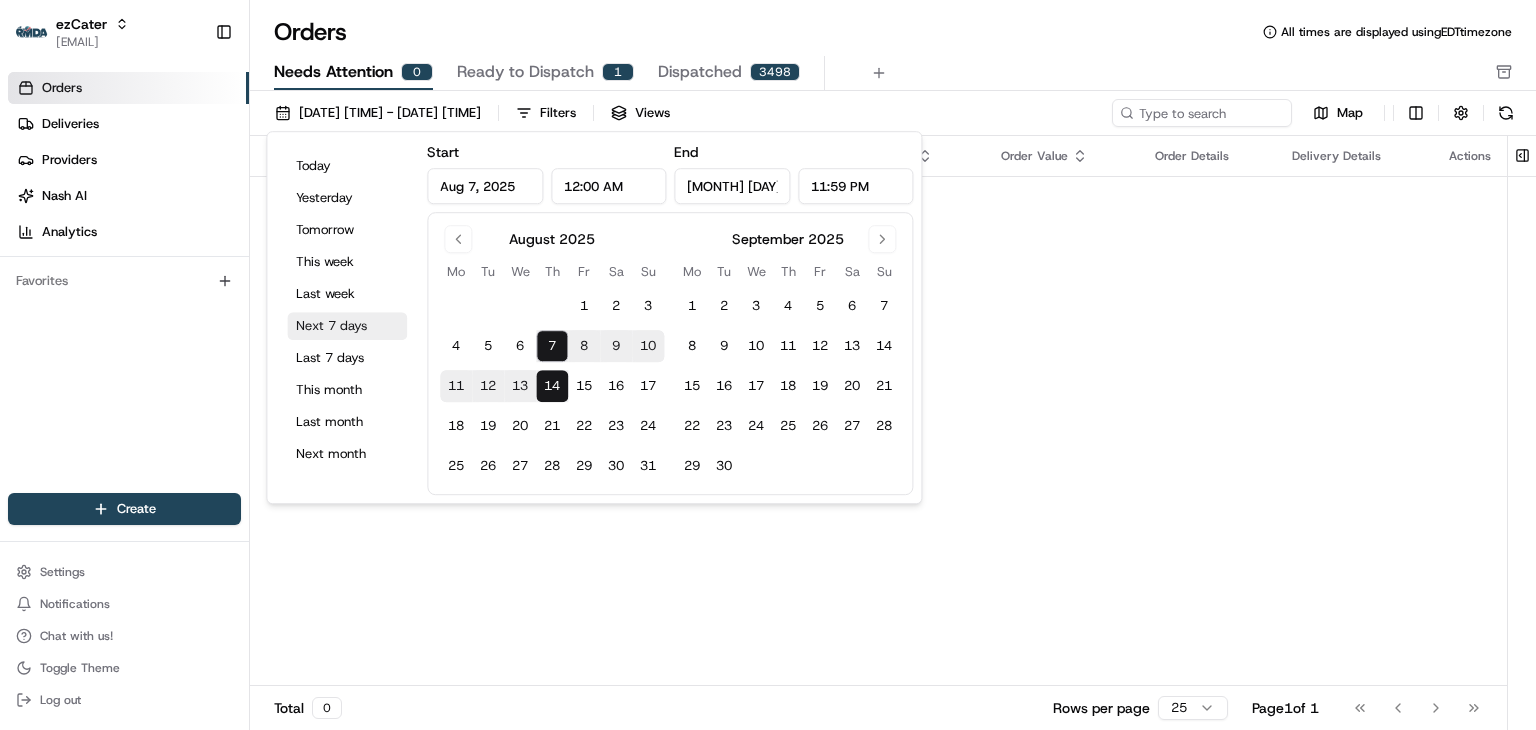 click on "Next 7 days" at bounding box center (347, 326) 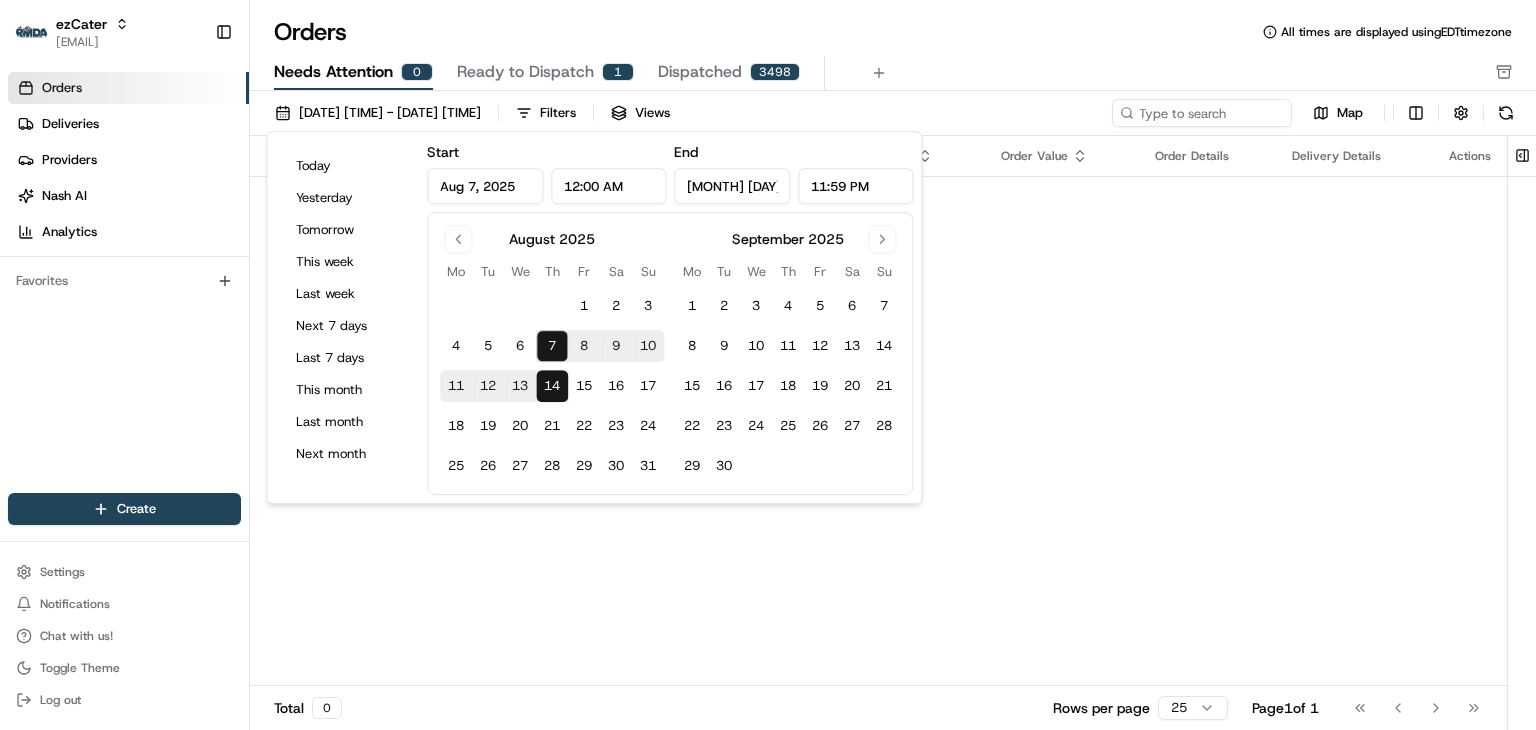 click on "Pickup Location Pickup Time Dropoff Location Dropoff Time Order Value Order Details Delivery Details Actions No results." at bounding box center [878, 411] 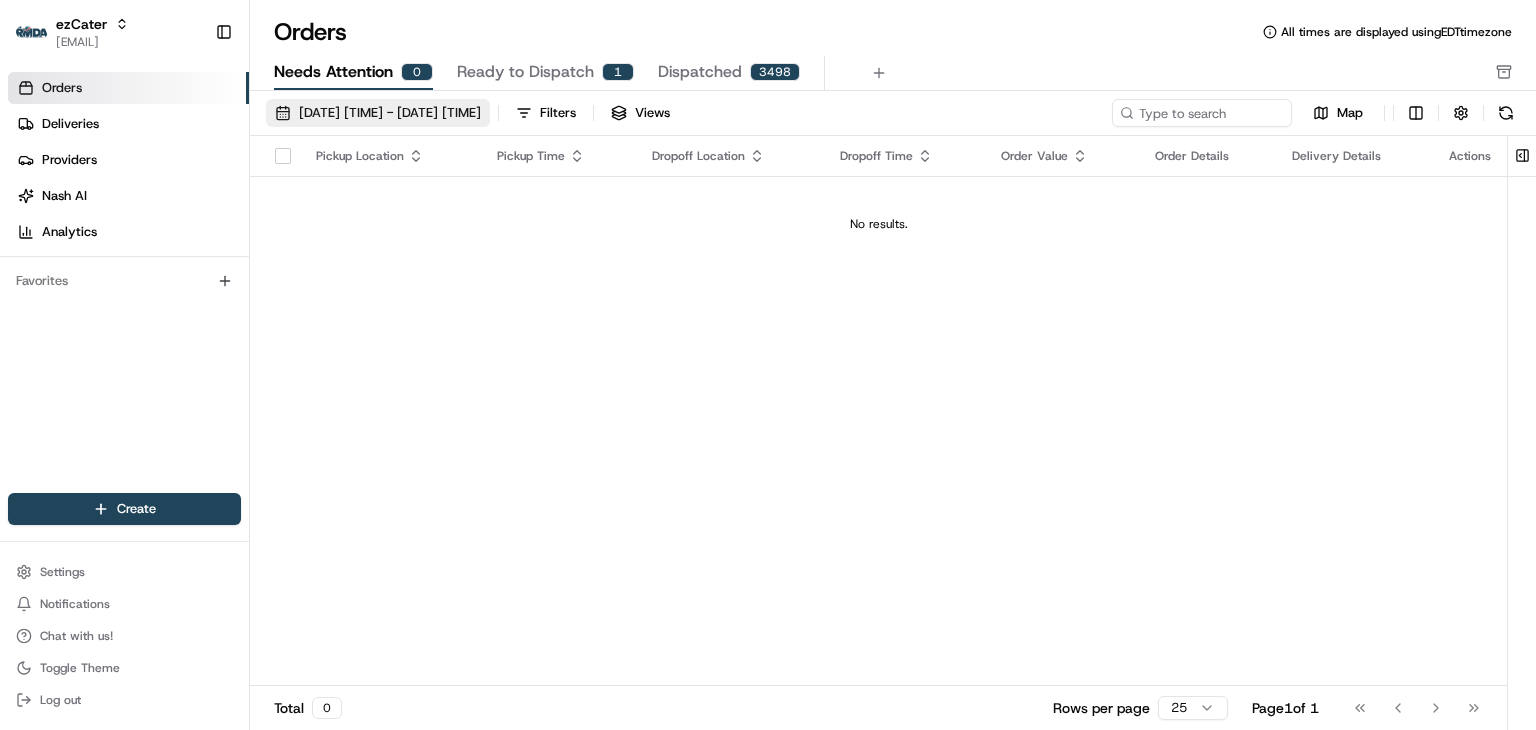 click on "08/07/2025 12:00 AM - 08/14/2025 11:59 PM" at bounding box center [390, 113] 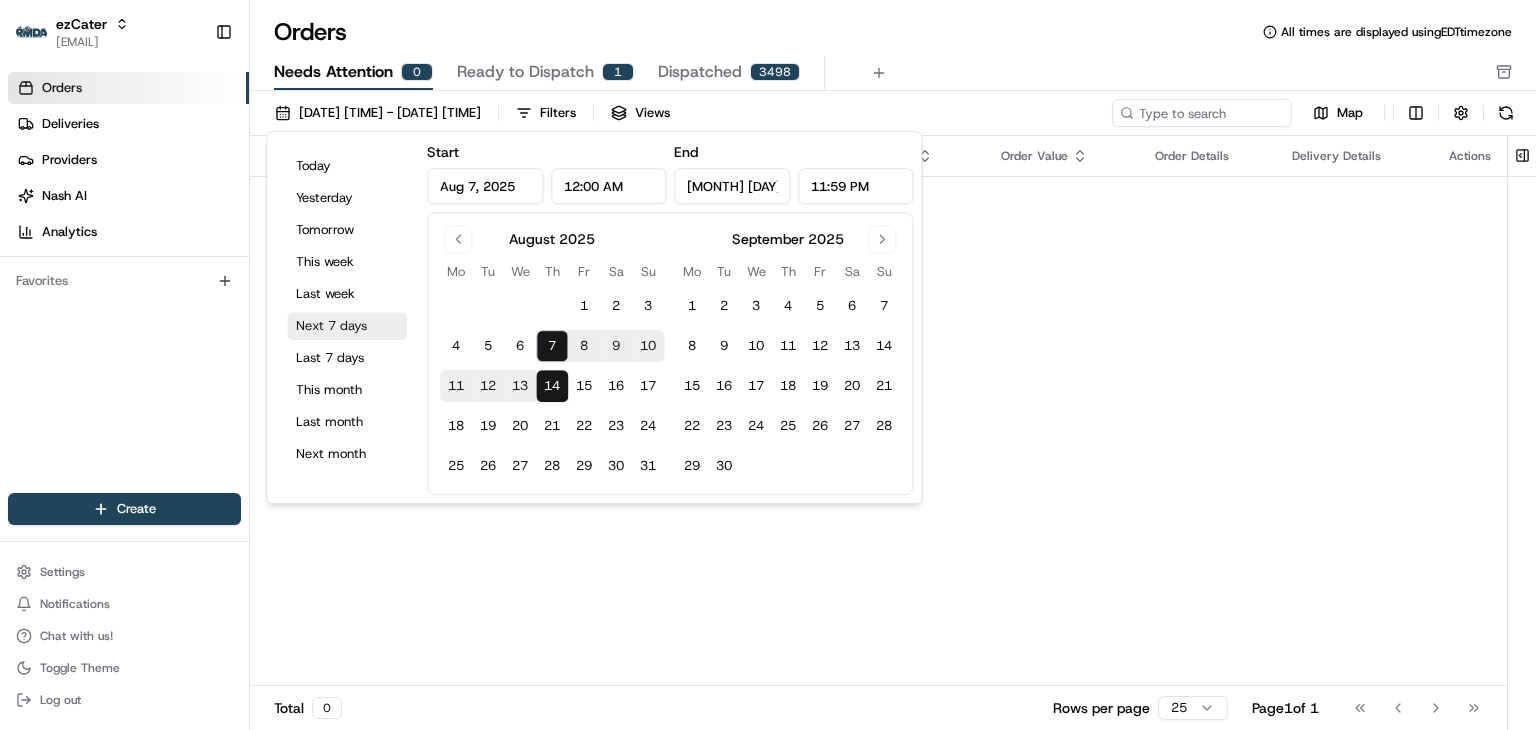 click on "Next 7 days" at bounding box center (347, 326) 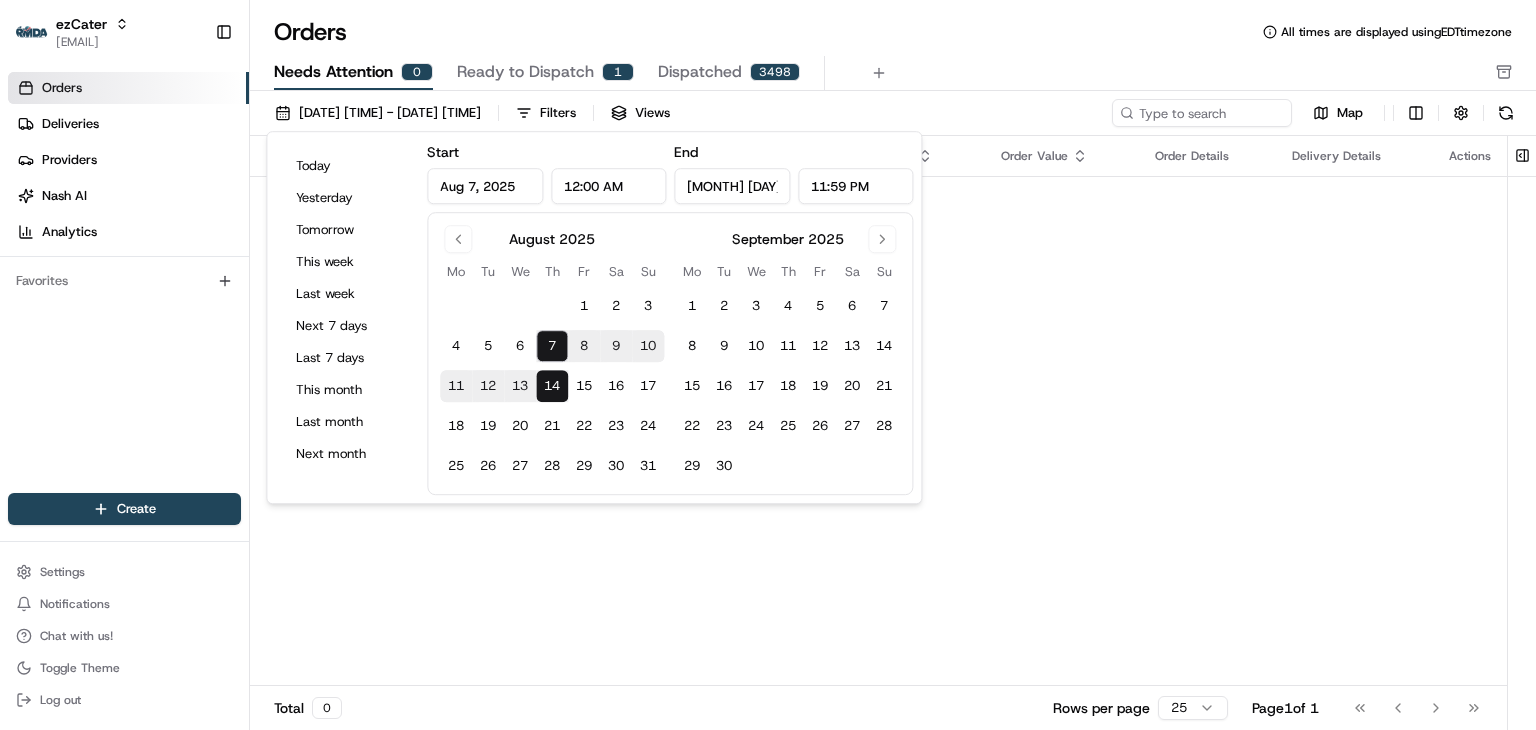 click on "Pickup Location Pickup Time Dropoff Location Dropoff Time Order Value Order Details Delivery Details Actions No results." at bounding box center (878, 411) 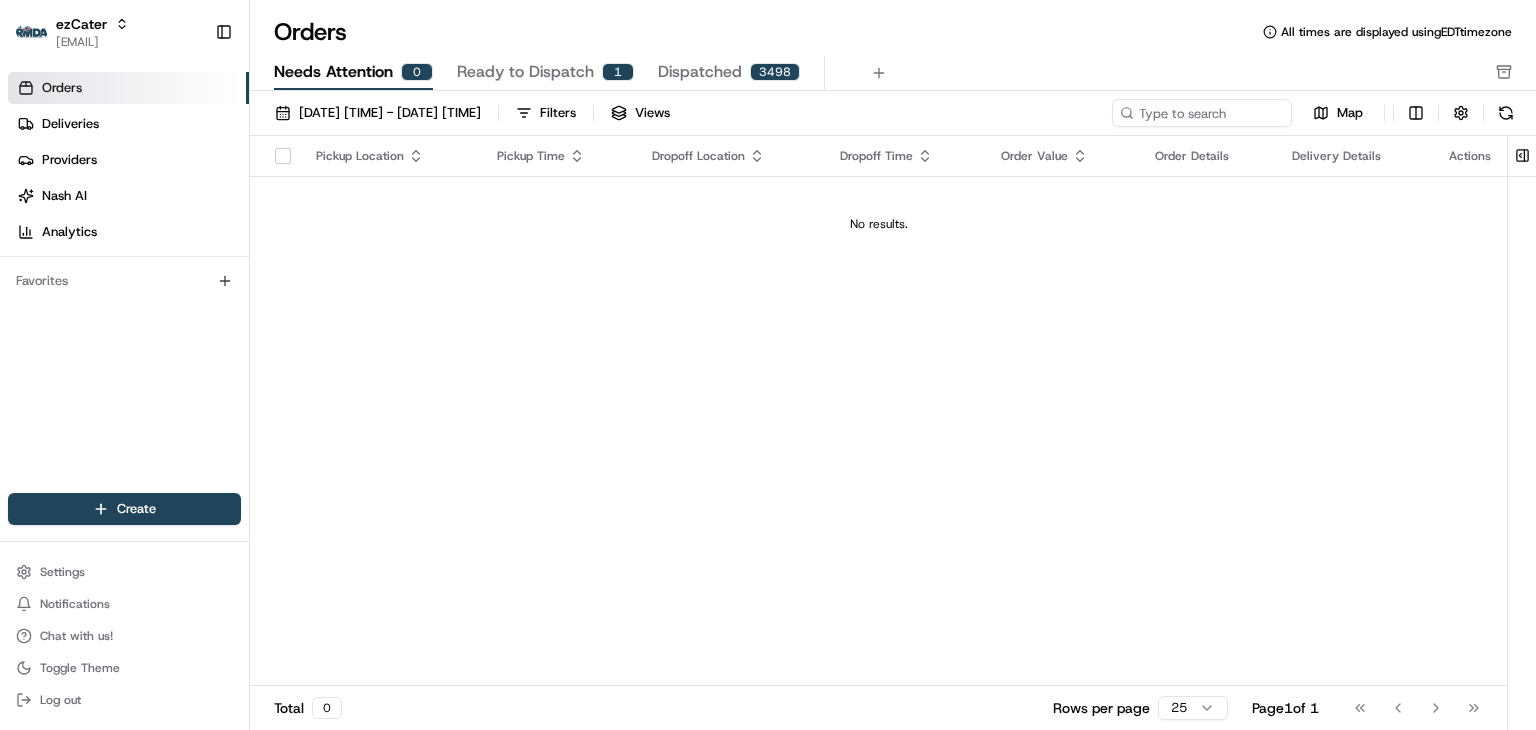 click on "Orders Deliveries Providers Nash AI Analytics Favorites" at bounding box center [124, 284] 